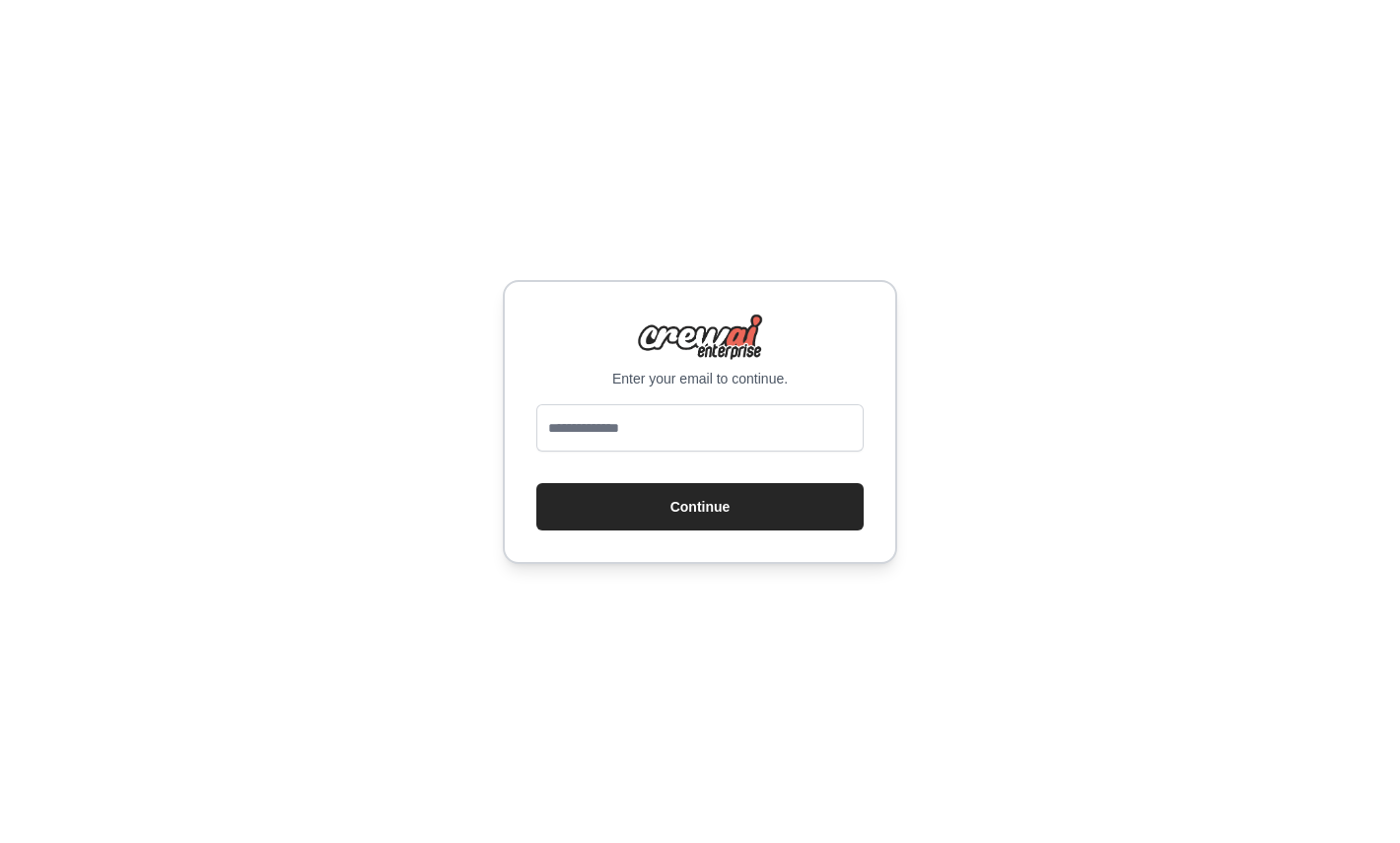 scroll, scrollTop: 0, scrollLeft: 0, axis: both 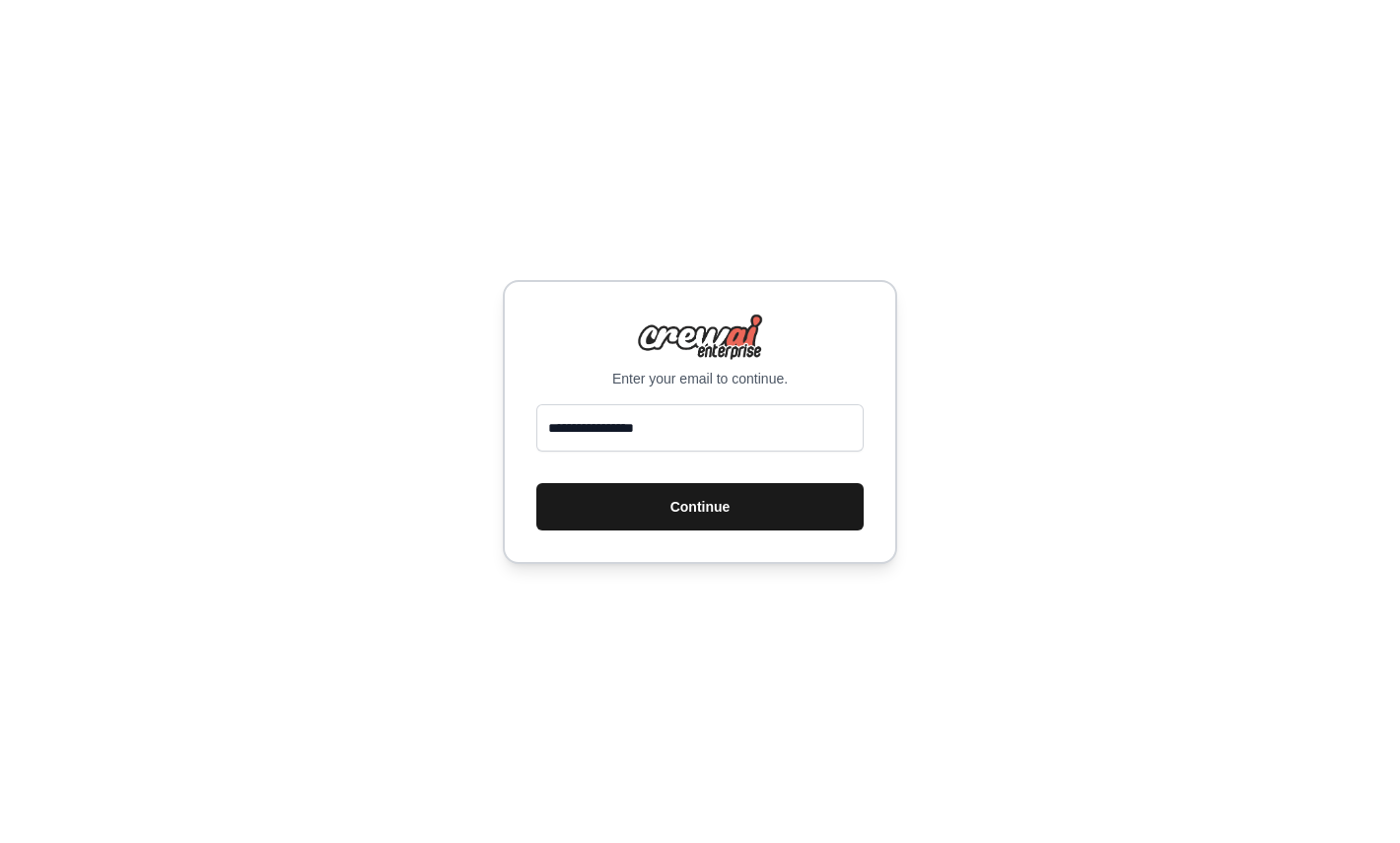 click on "Continue" at bounding box center (700, 507) 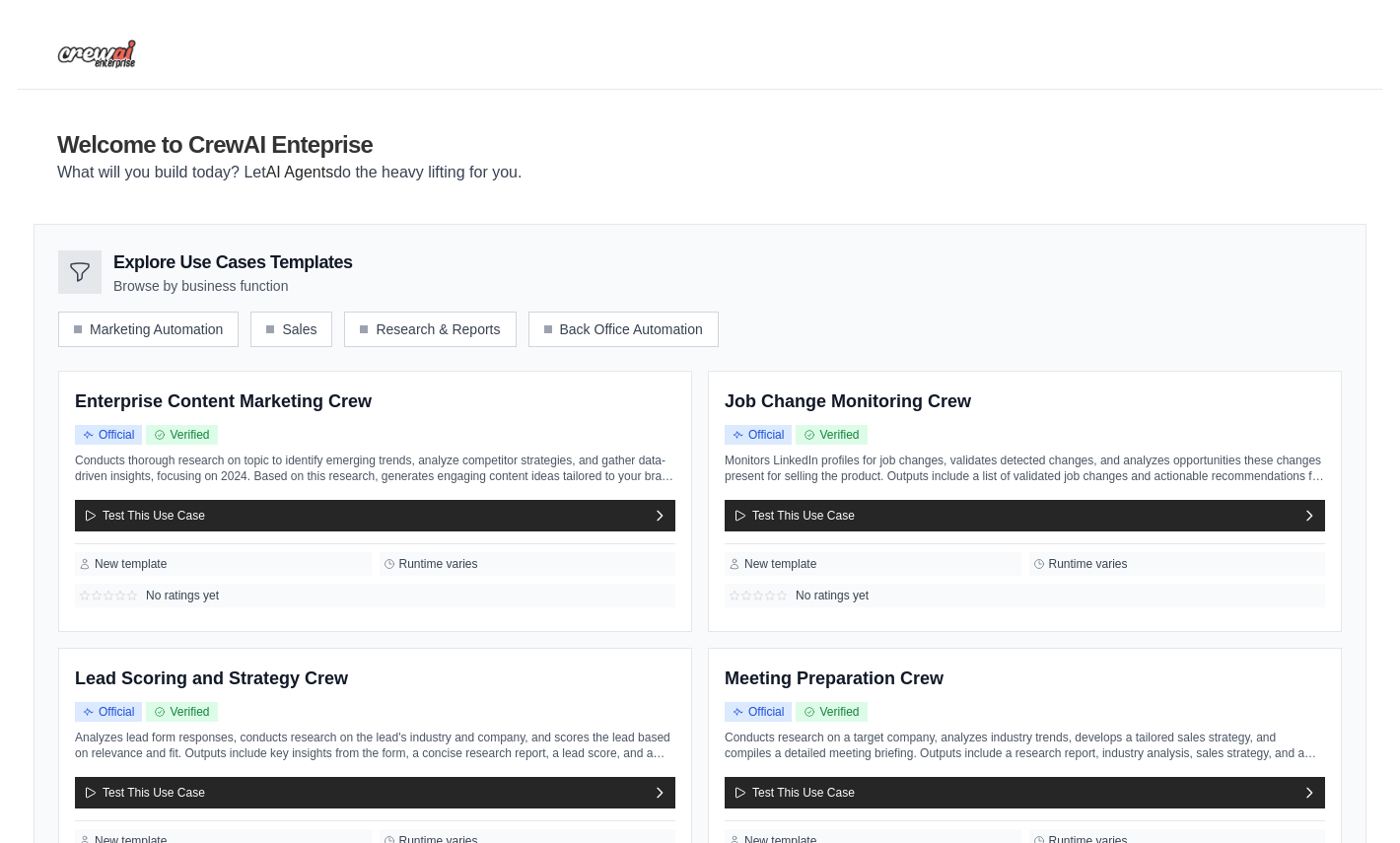 scroll, scrollTop: 0, scrollLeft: 0, axis: both 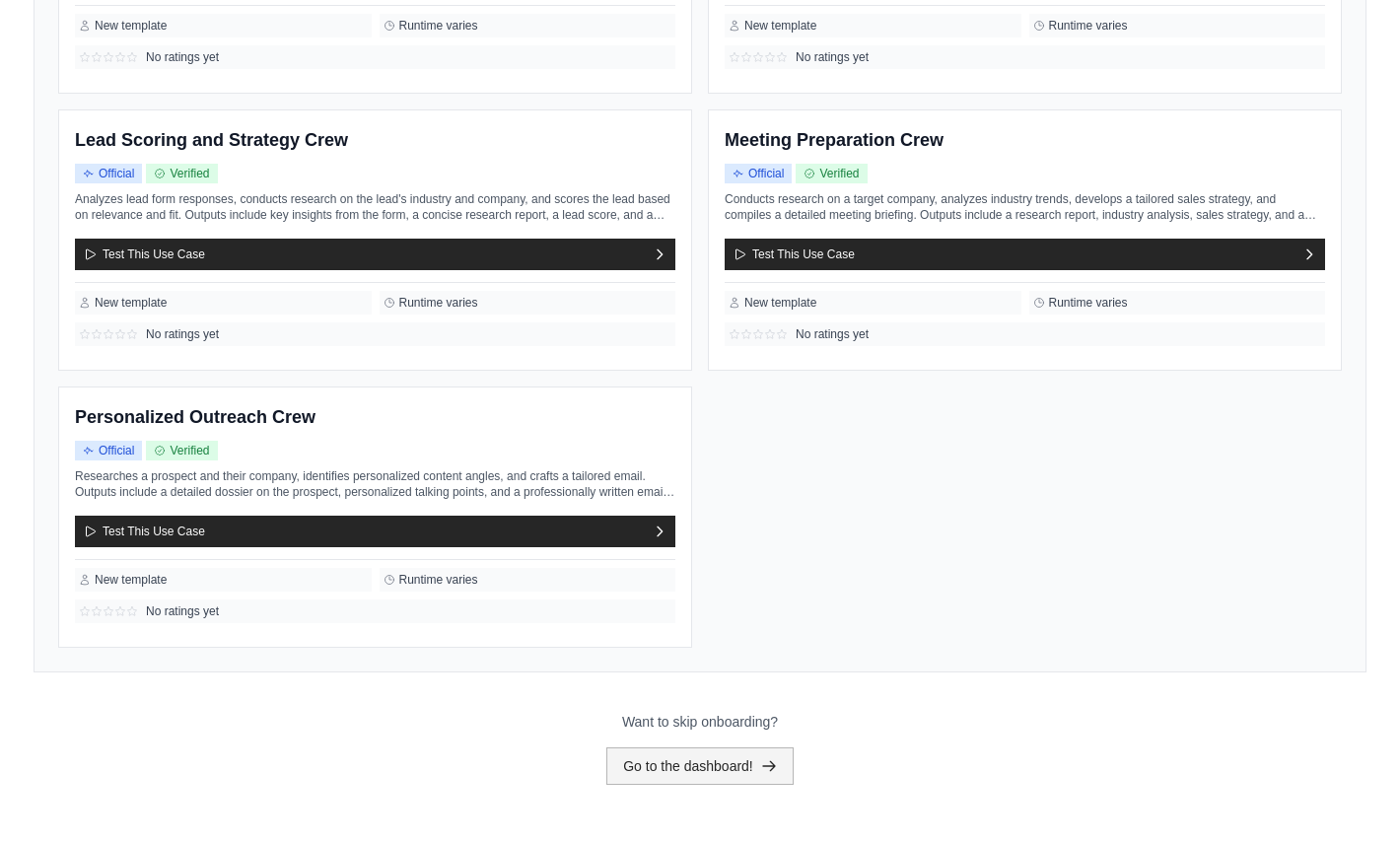 click on "Go to the dashboard!" at bounding box center (700, 766) 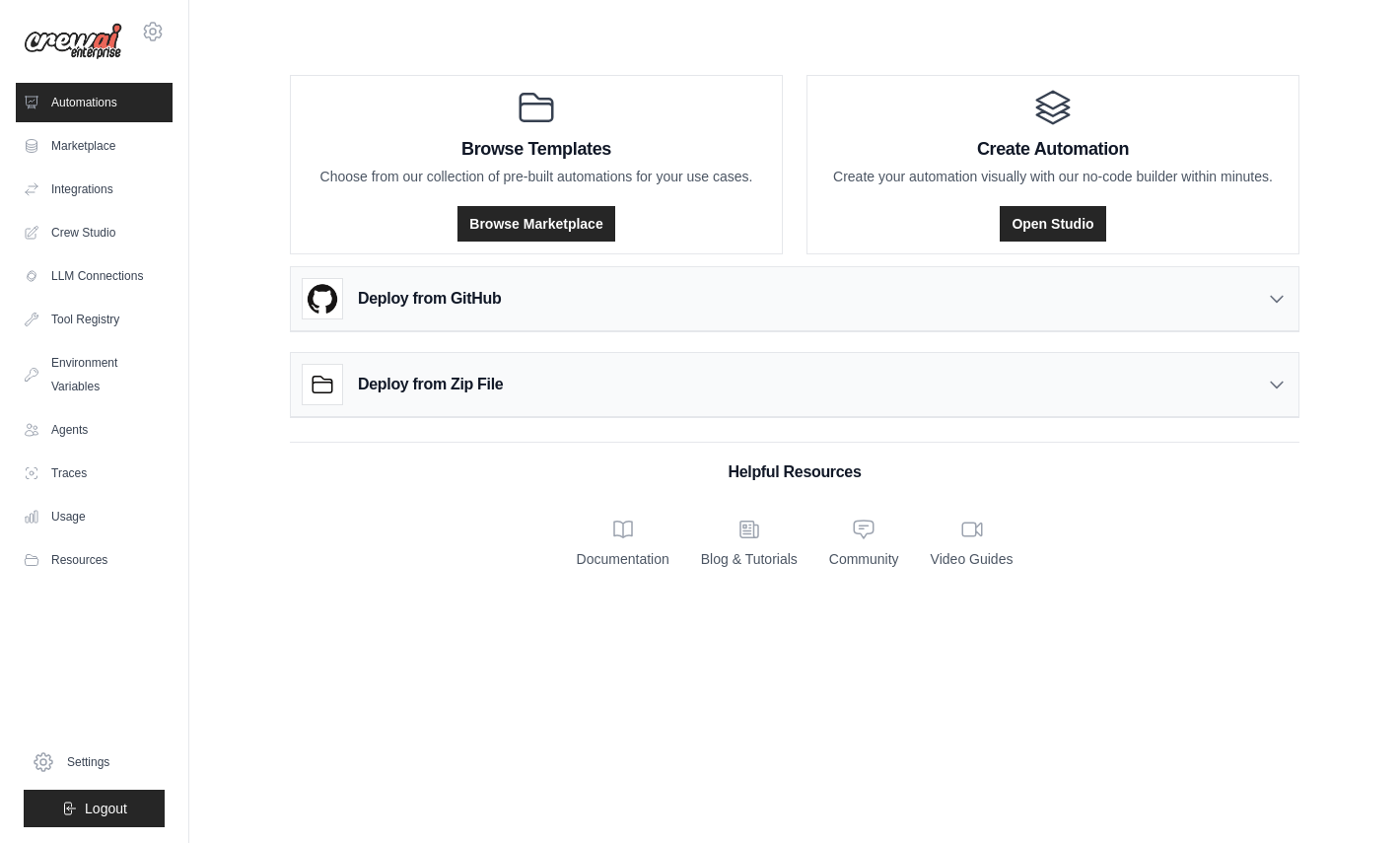 scroll, scrollTop: 0, scrollLeft: 0, axis: both 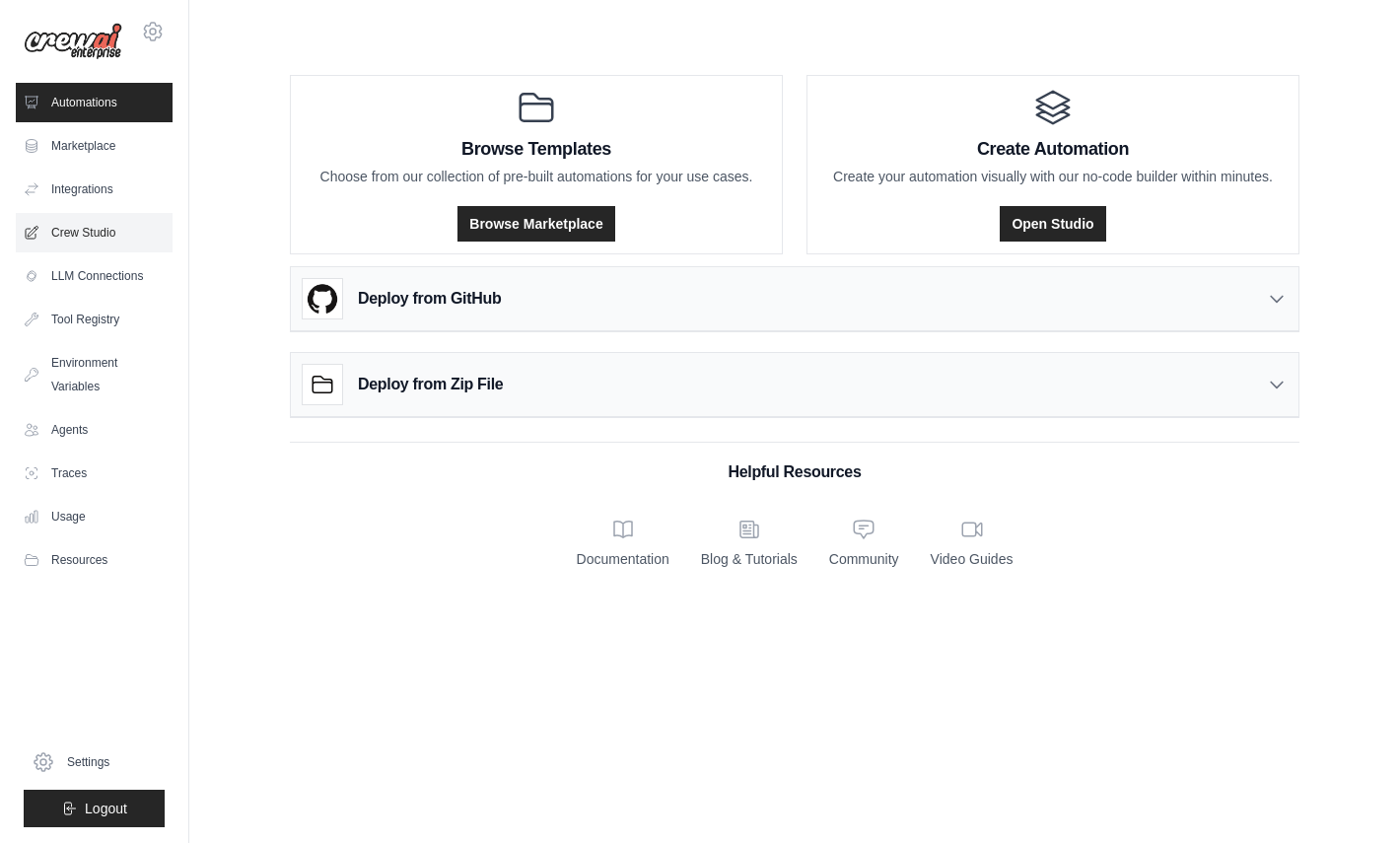 click on "Crew Studio" at bounding box center (94, 233) 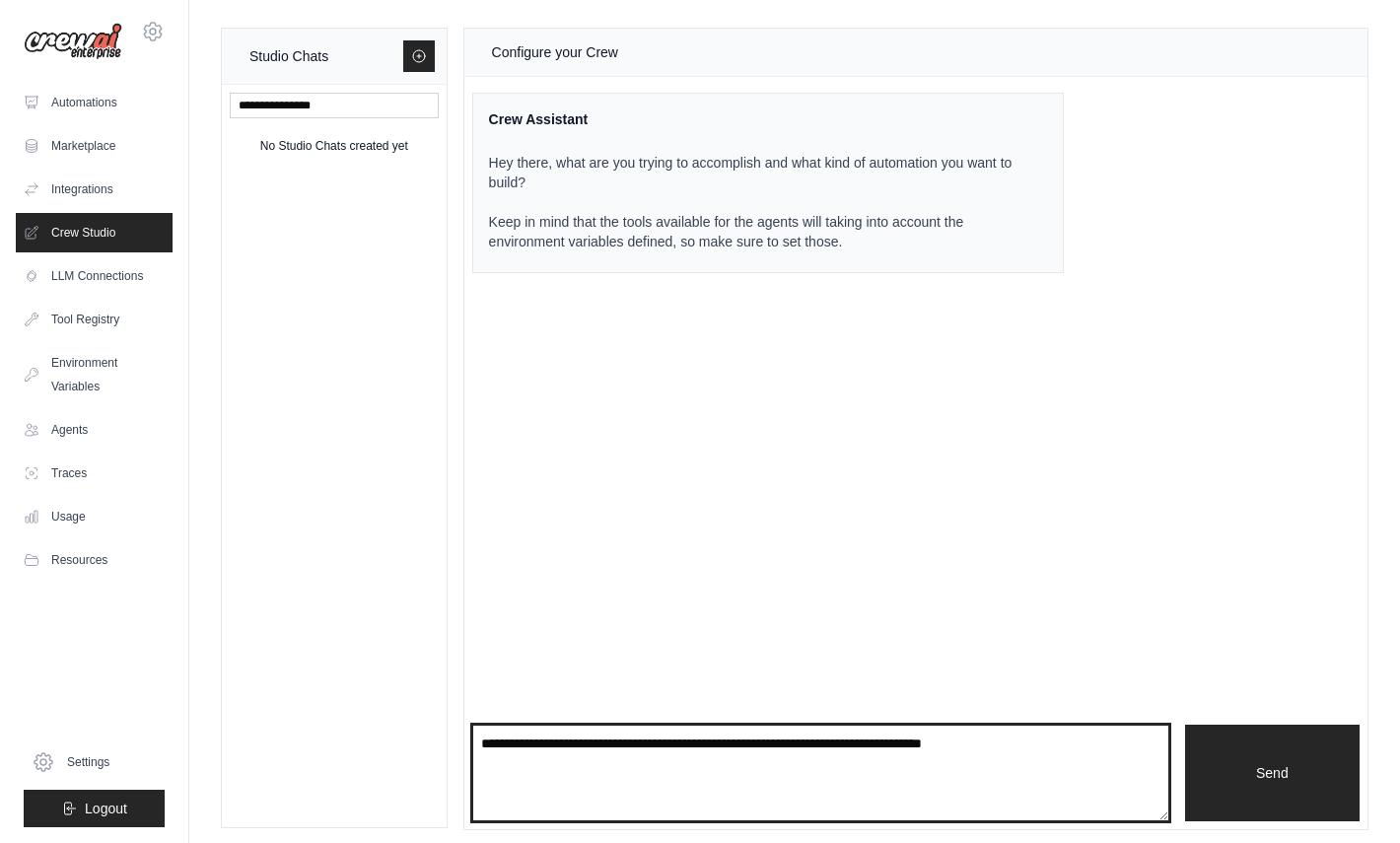 drag, startPoint x: 568, startPoint y: 750, endPoint x: 830, endPoint y: 736, distance: 262.3738 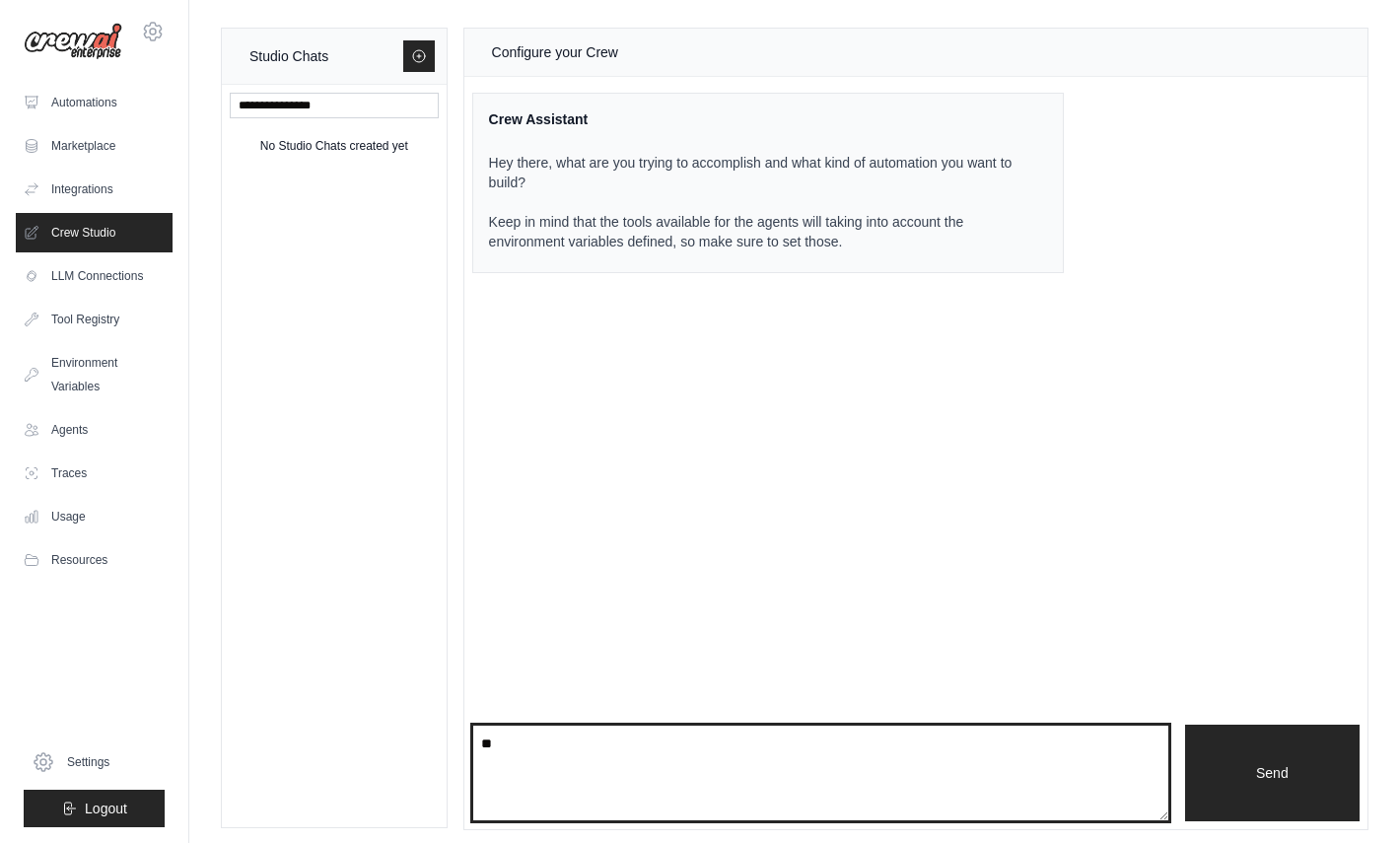 type on "*" 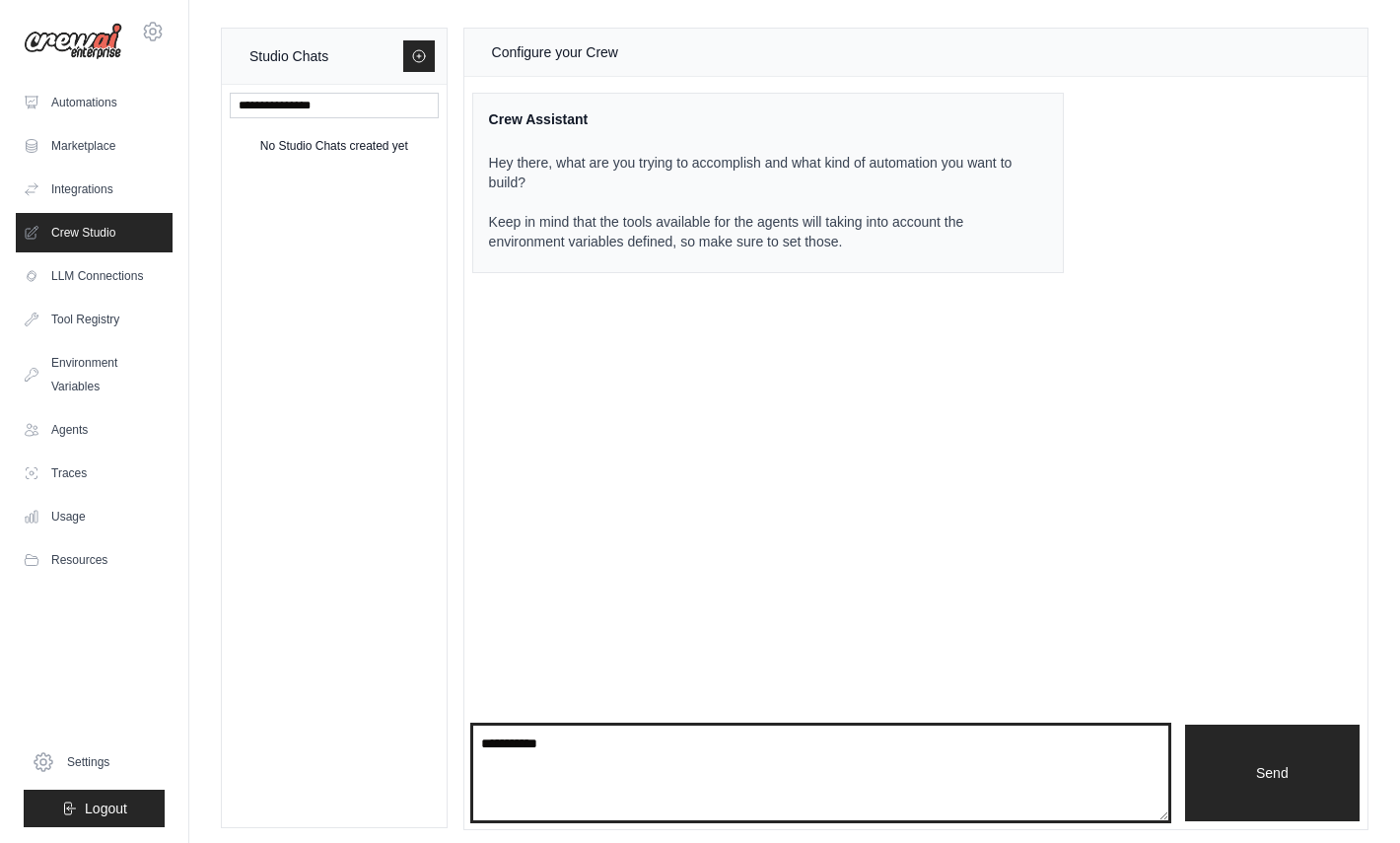 type on "**********" 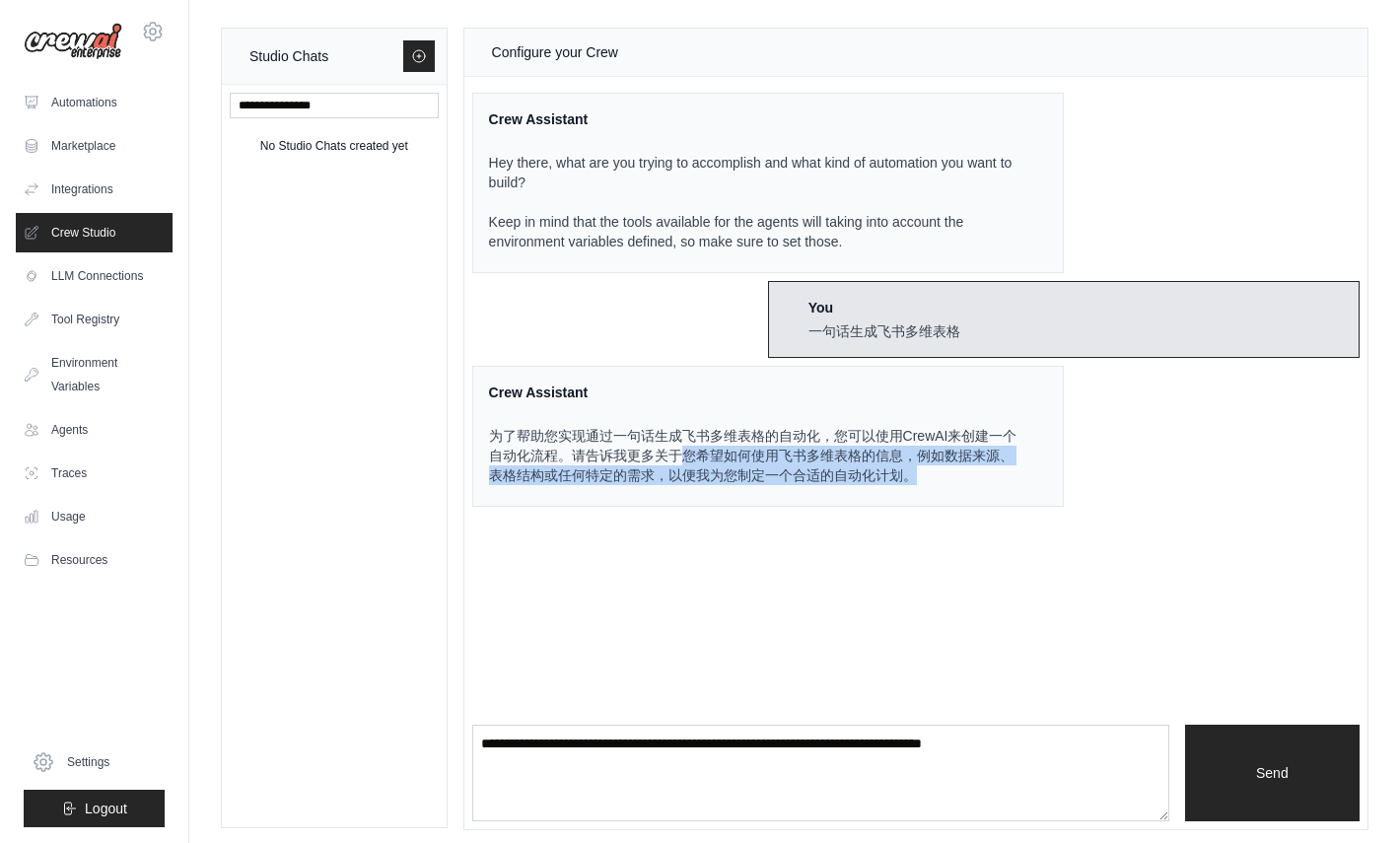 drag, startPoint x: 678, startPoint y: 455, endPoint x: 943, endPoint y: 472, distance: 265.5447 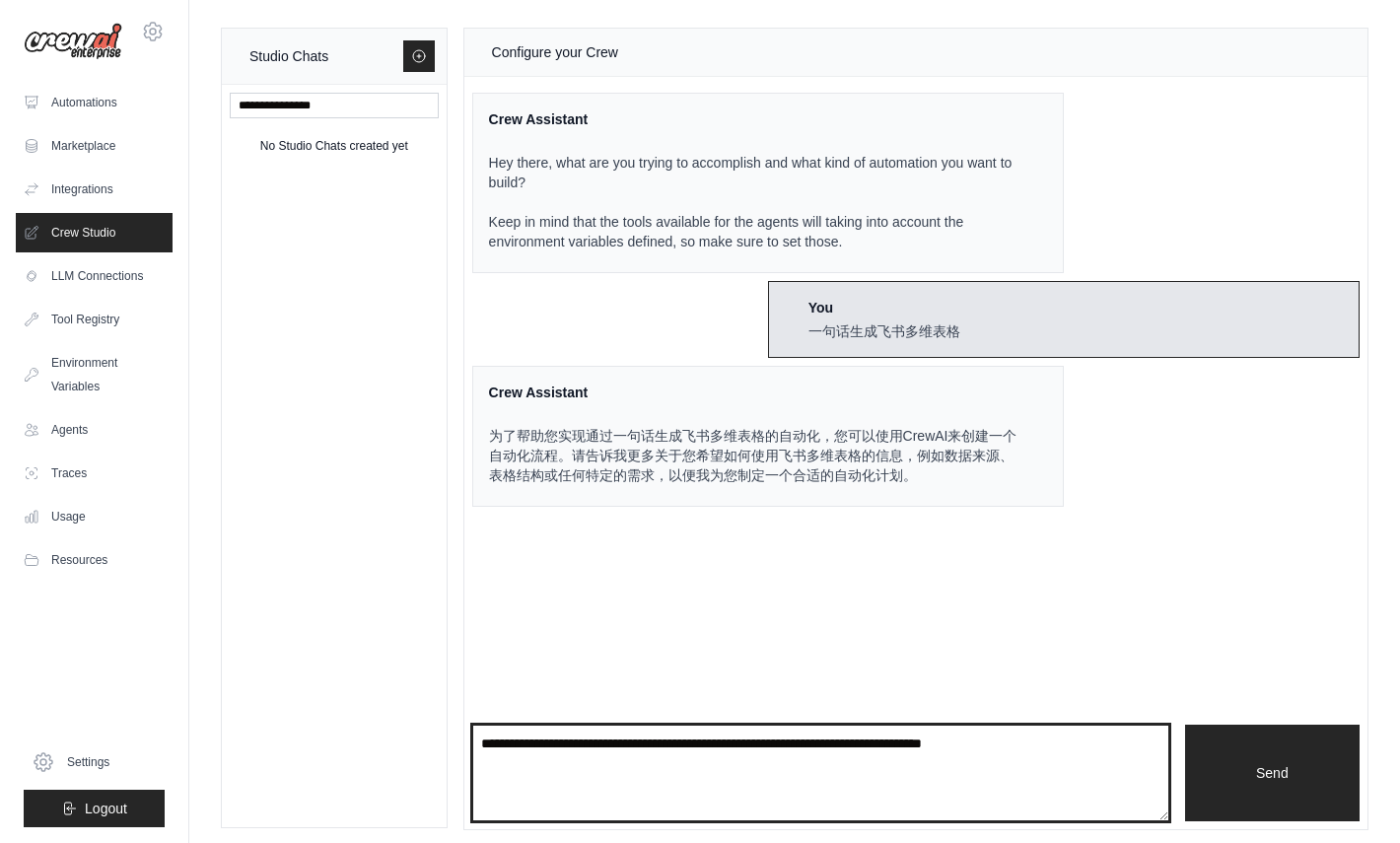 click at bounding box center [820, 773] 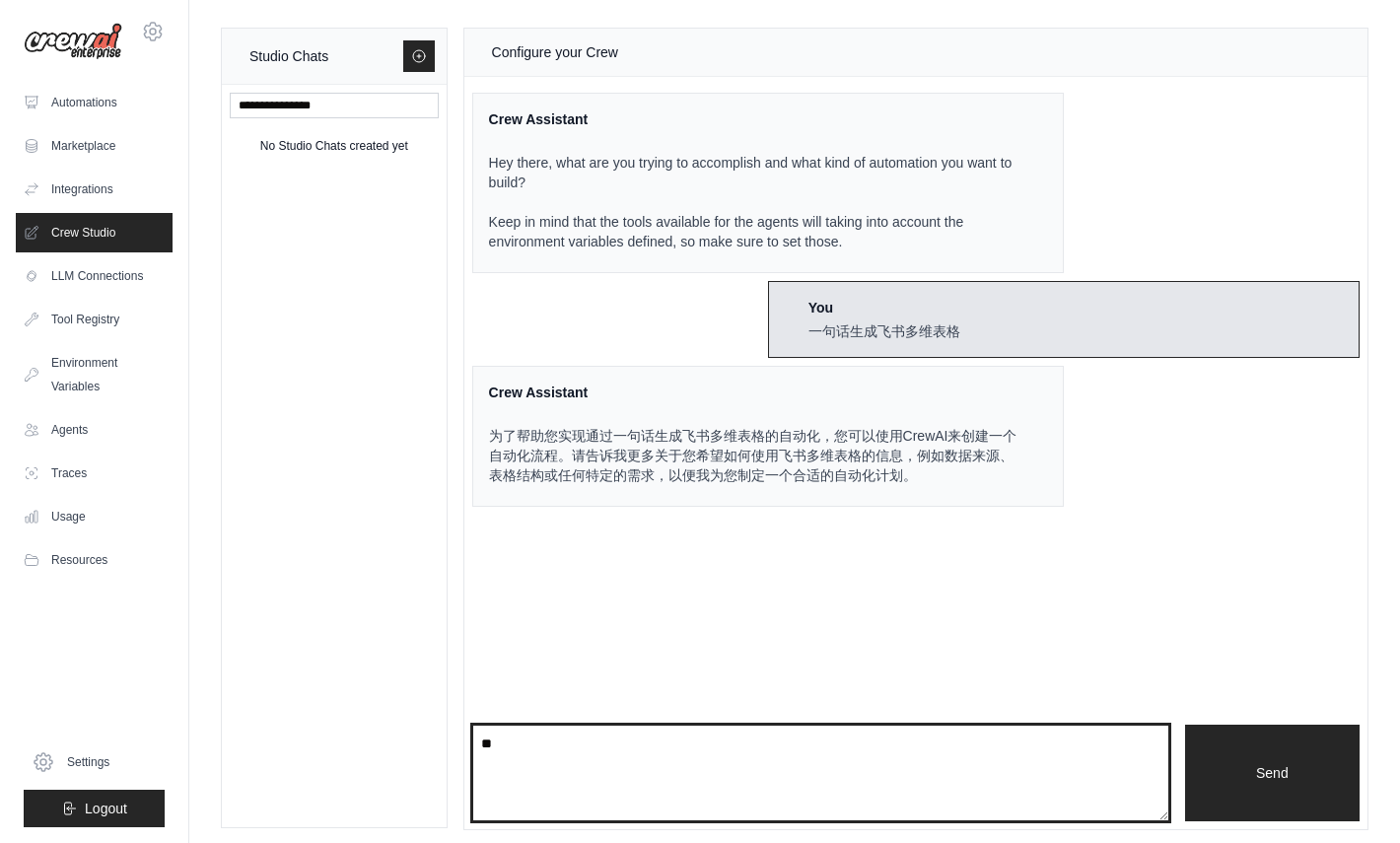 type on "*" 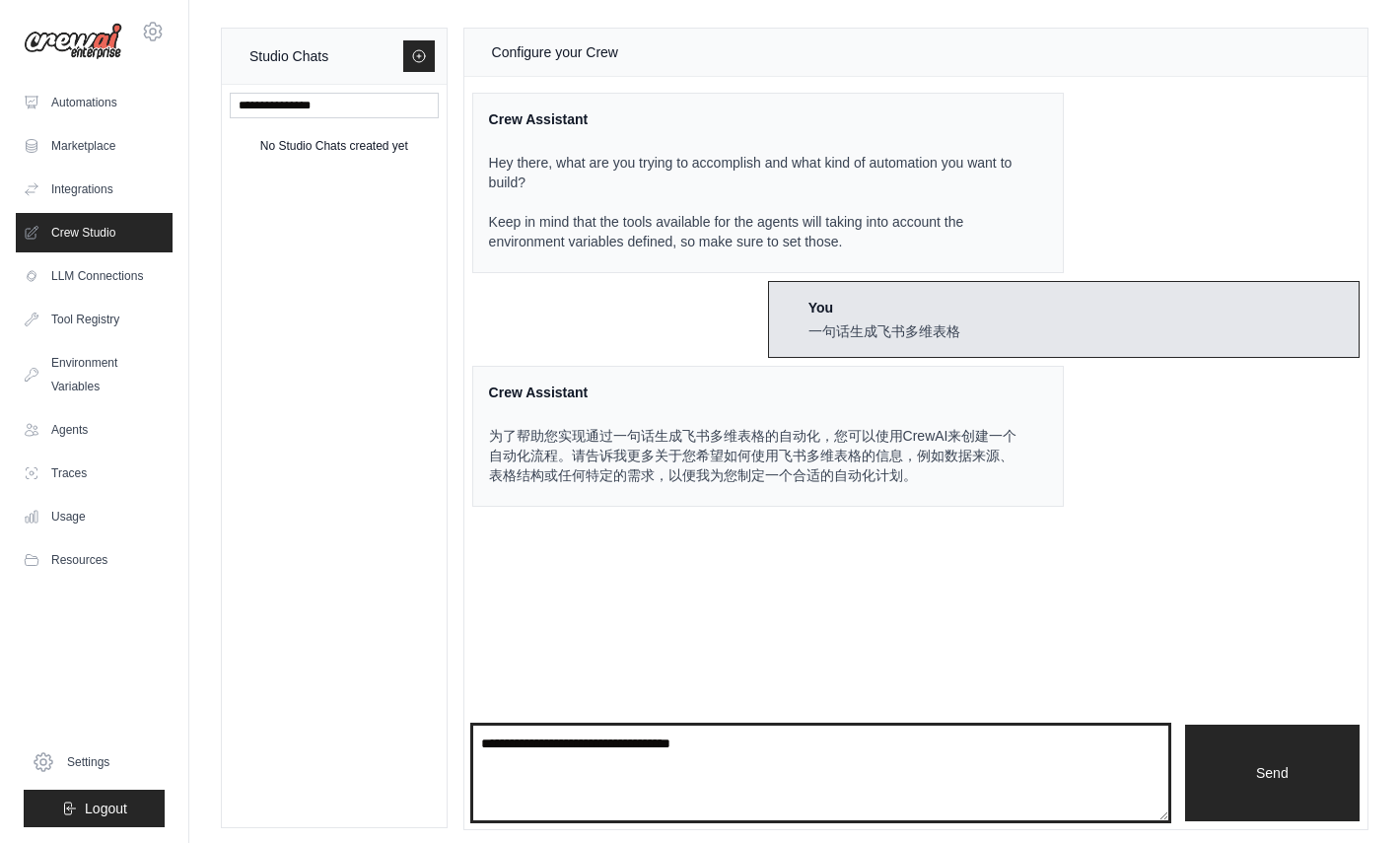 type on "**********" 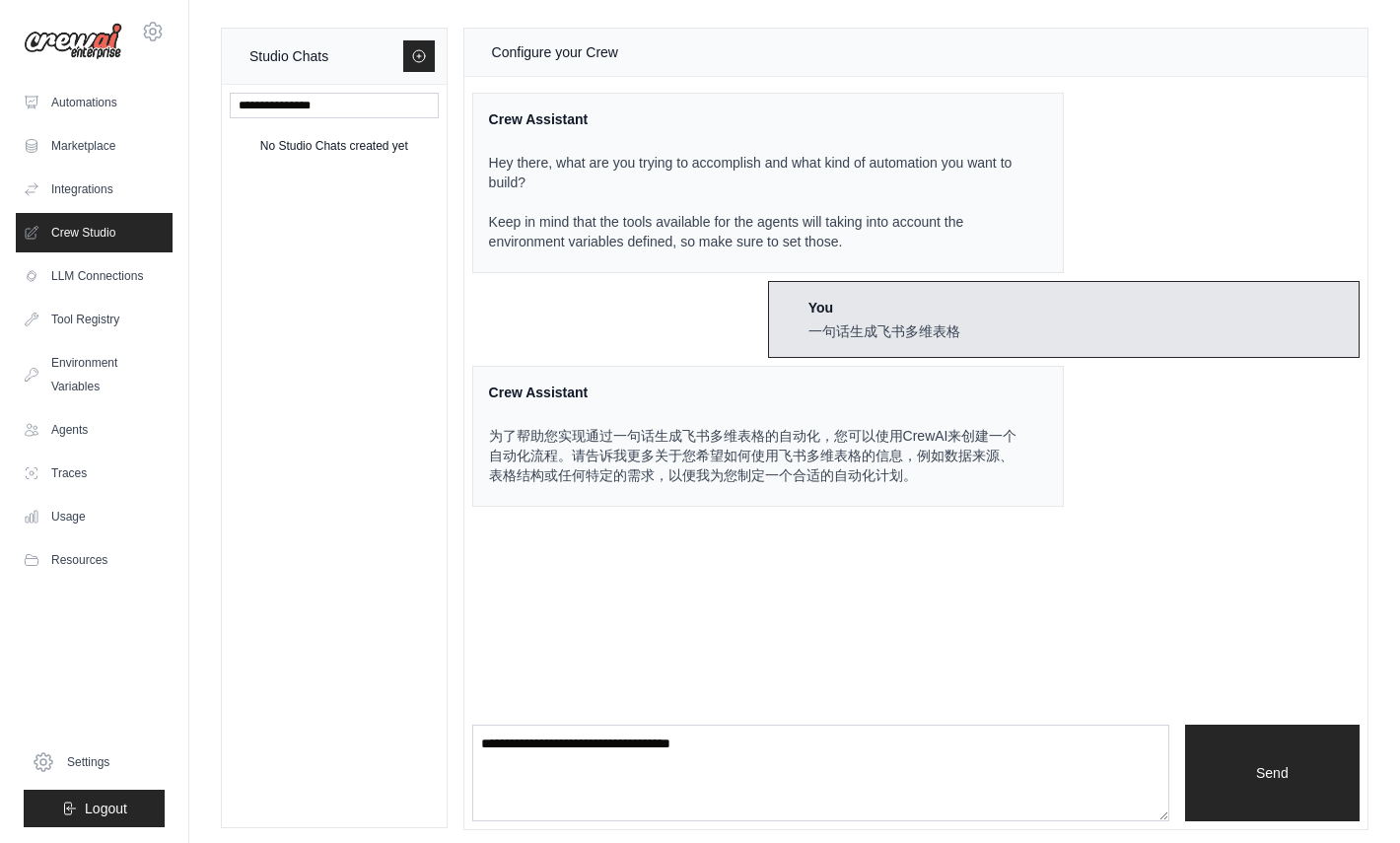 type 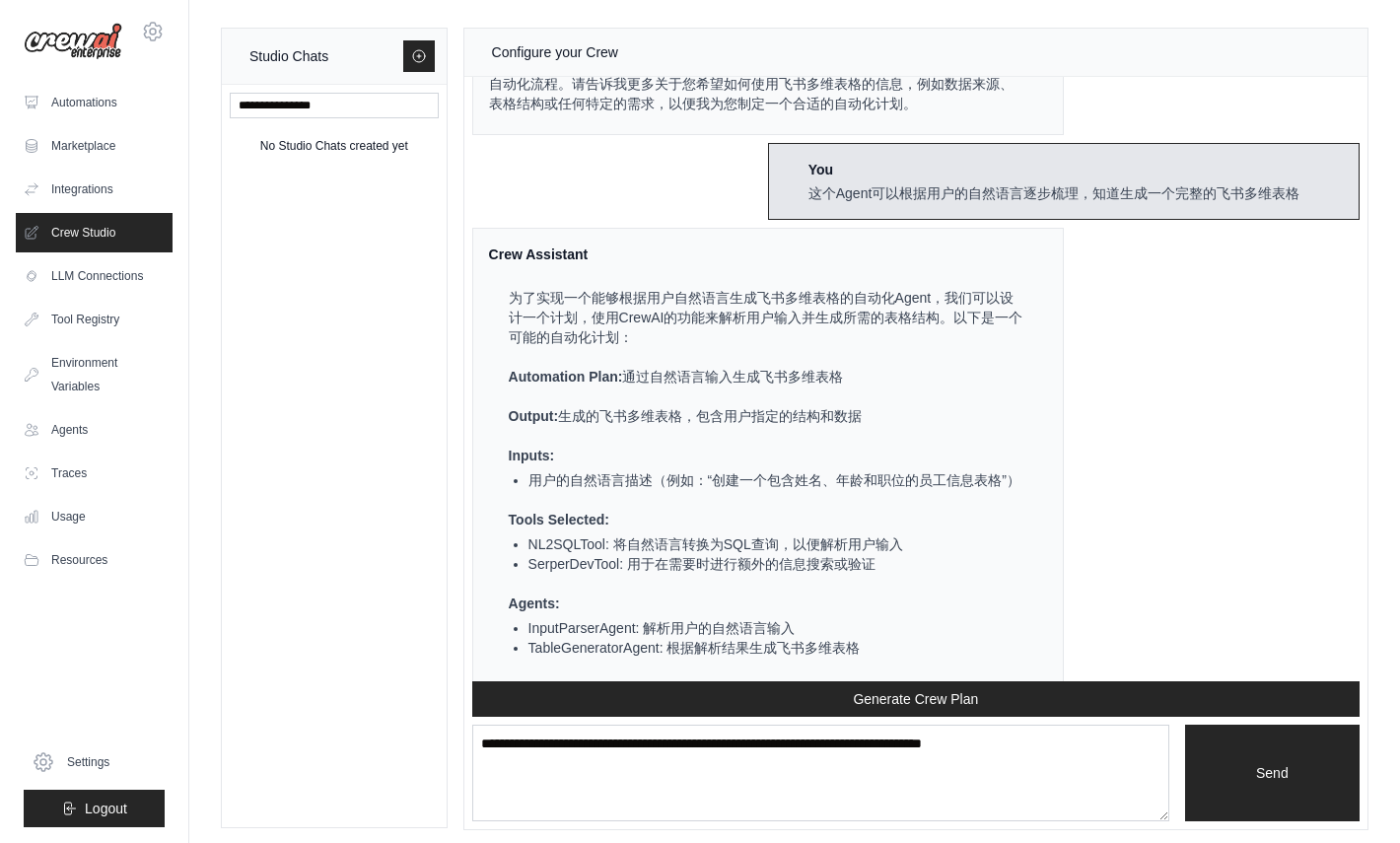 scroll, scrollTop: 362, scrollLeft: 0, axis: vertical 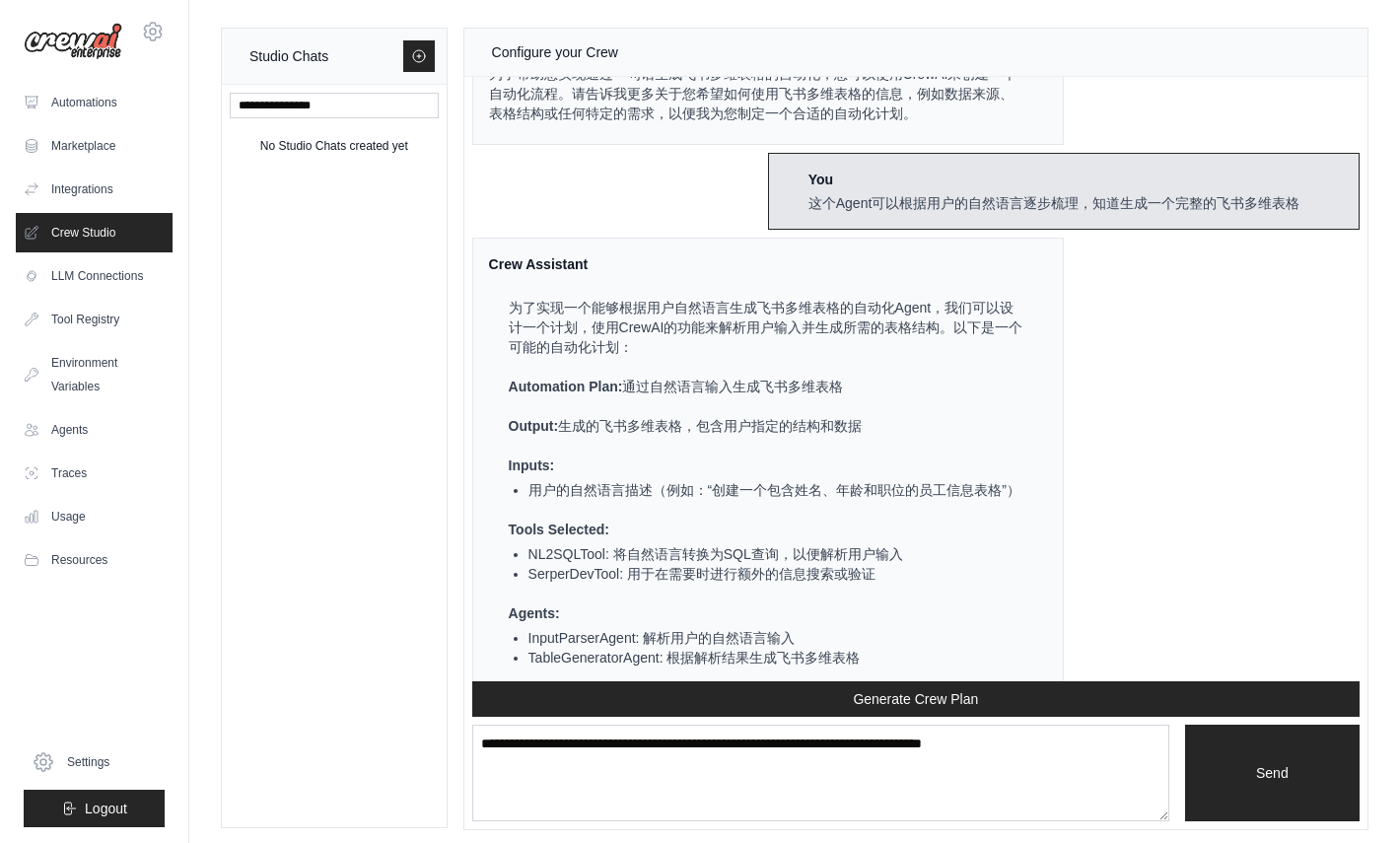 click on "Automation Plan:" at bounding box center [566, 386] 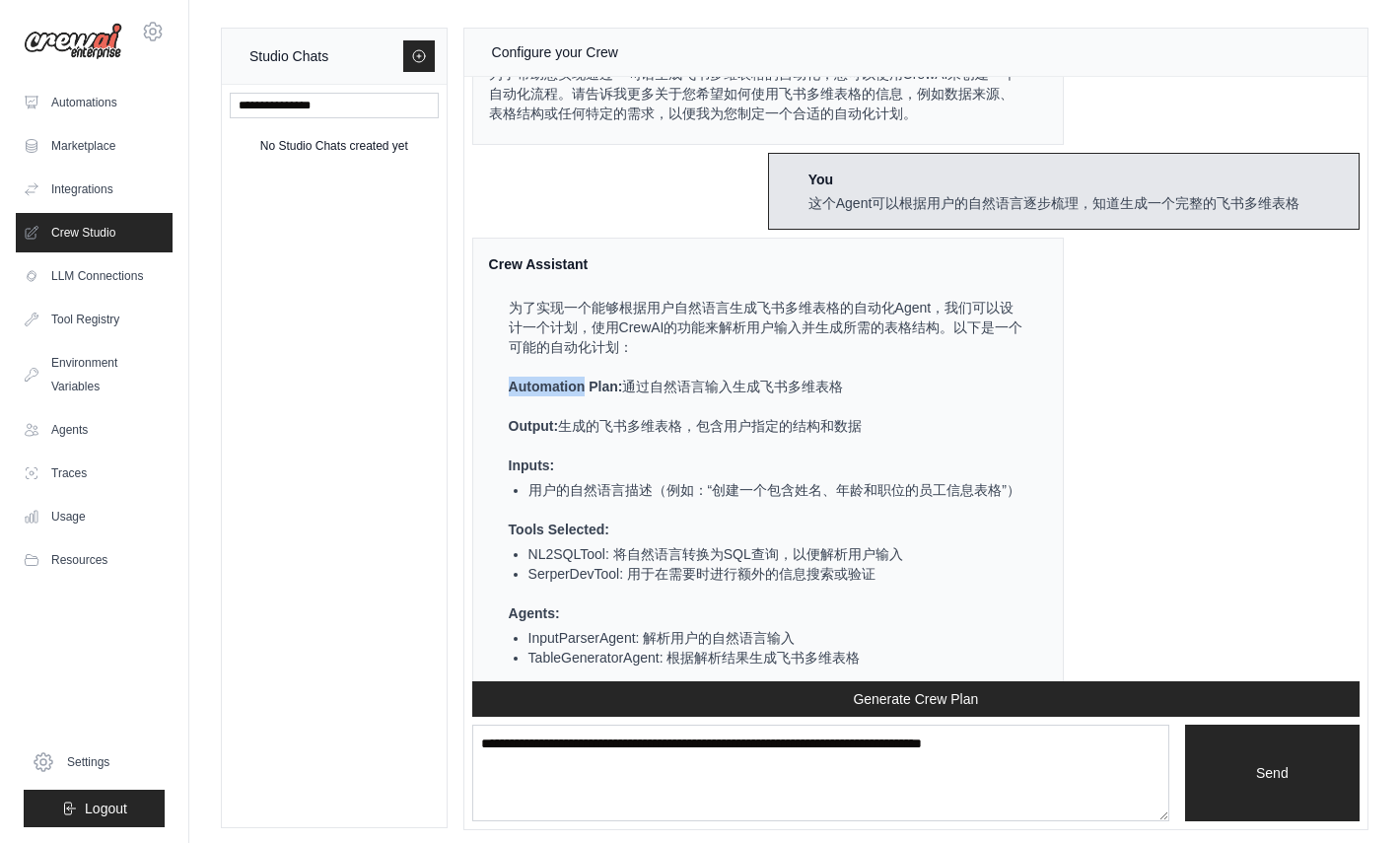 click on "Automation Plan:" at bounding box center (566, 386) 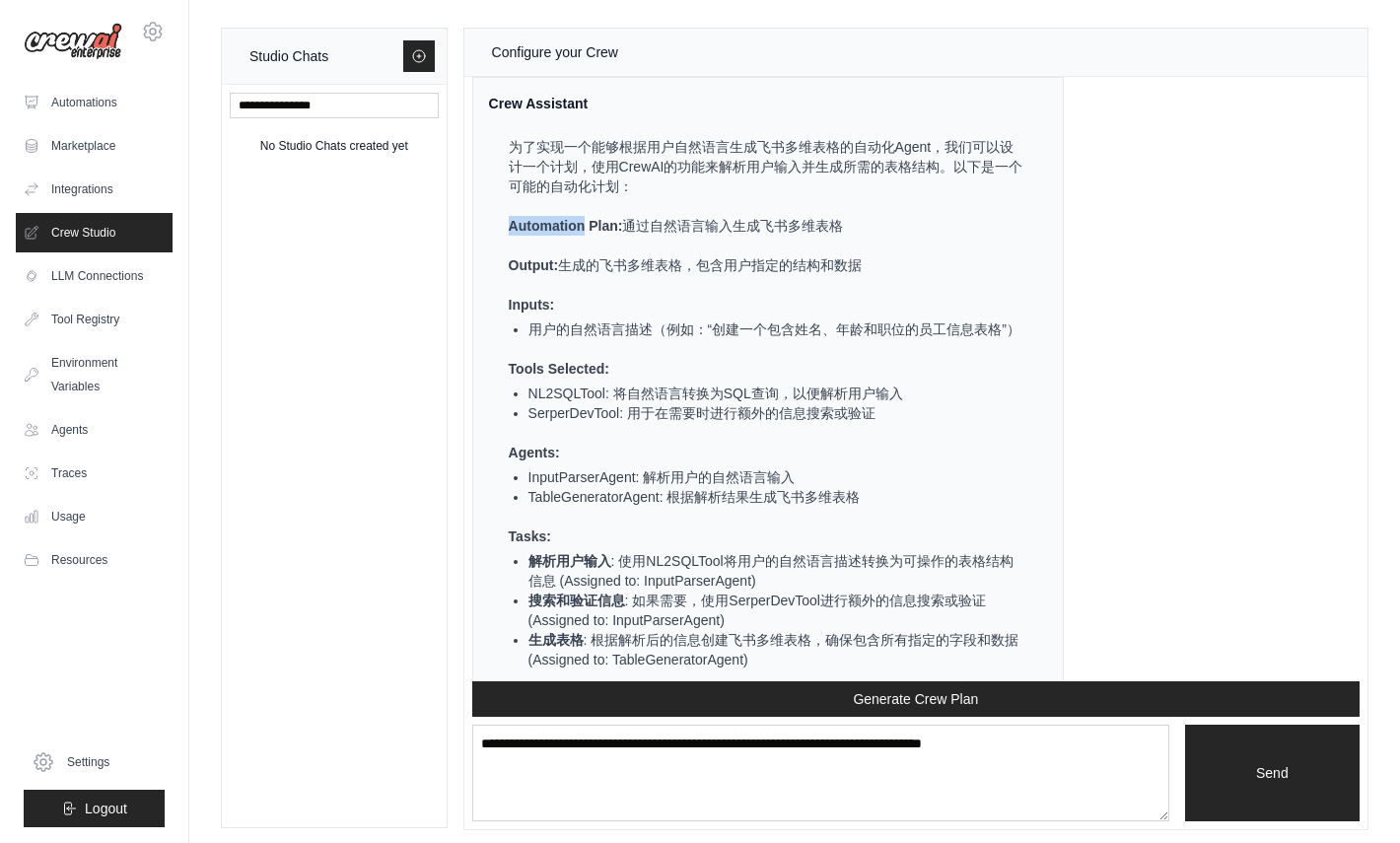 scroll, scrollTop: 543, scrollLeft: 0, axis: vertical 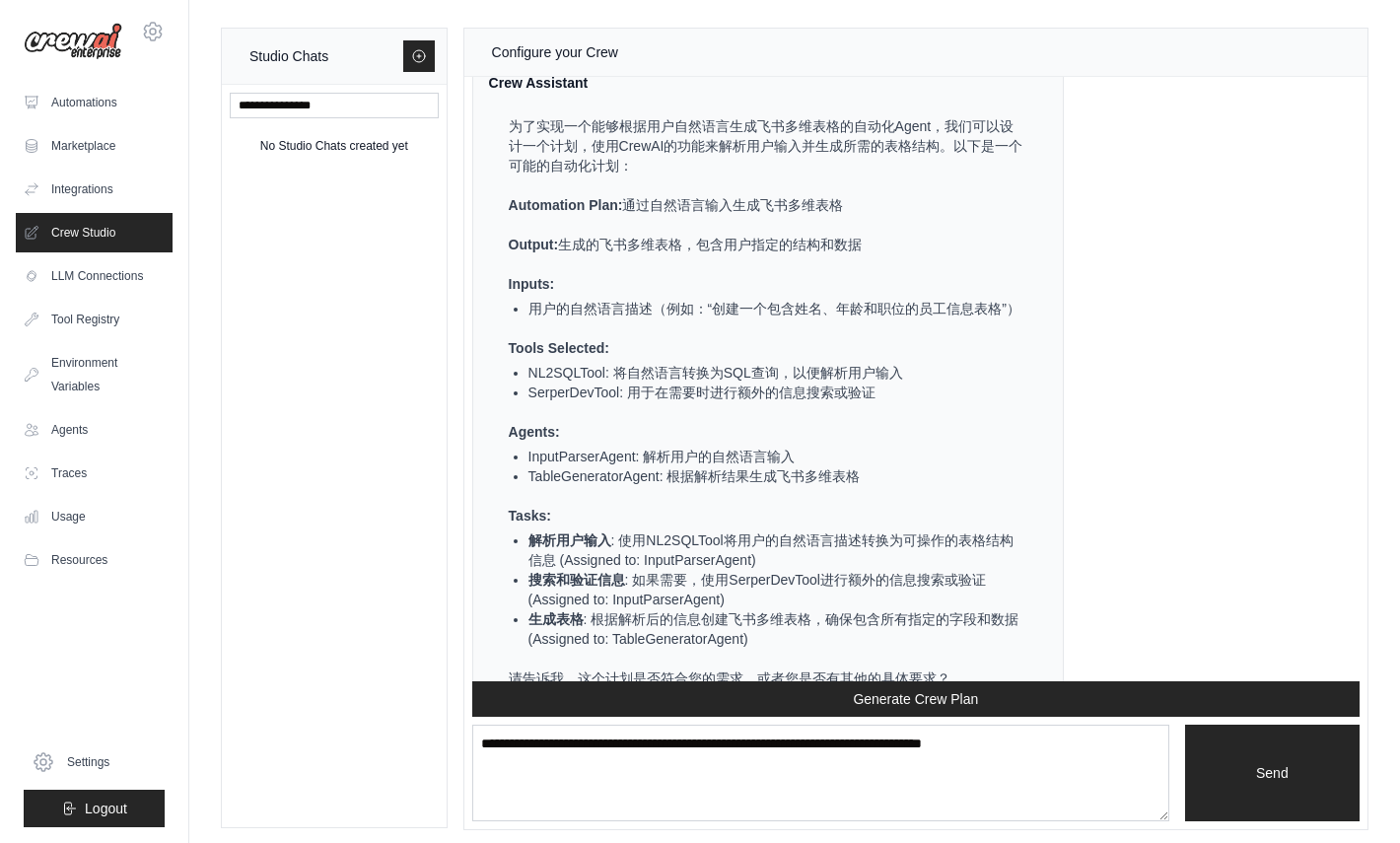 click on "Agents:" at bounding box center (534, 432) 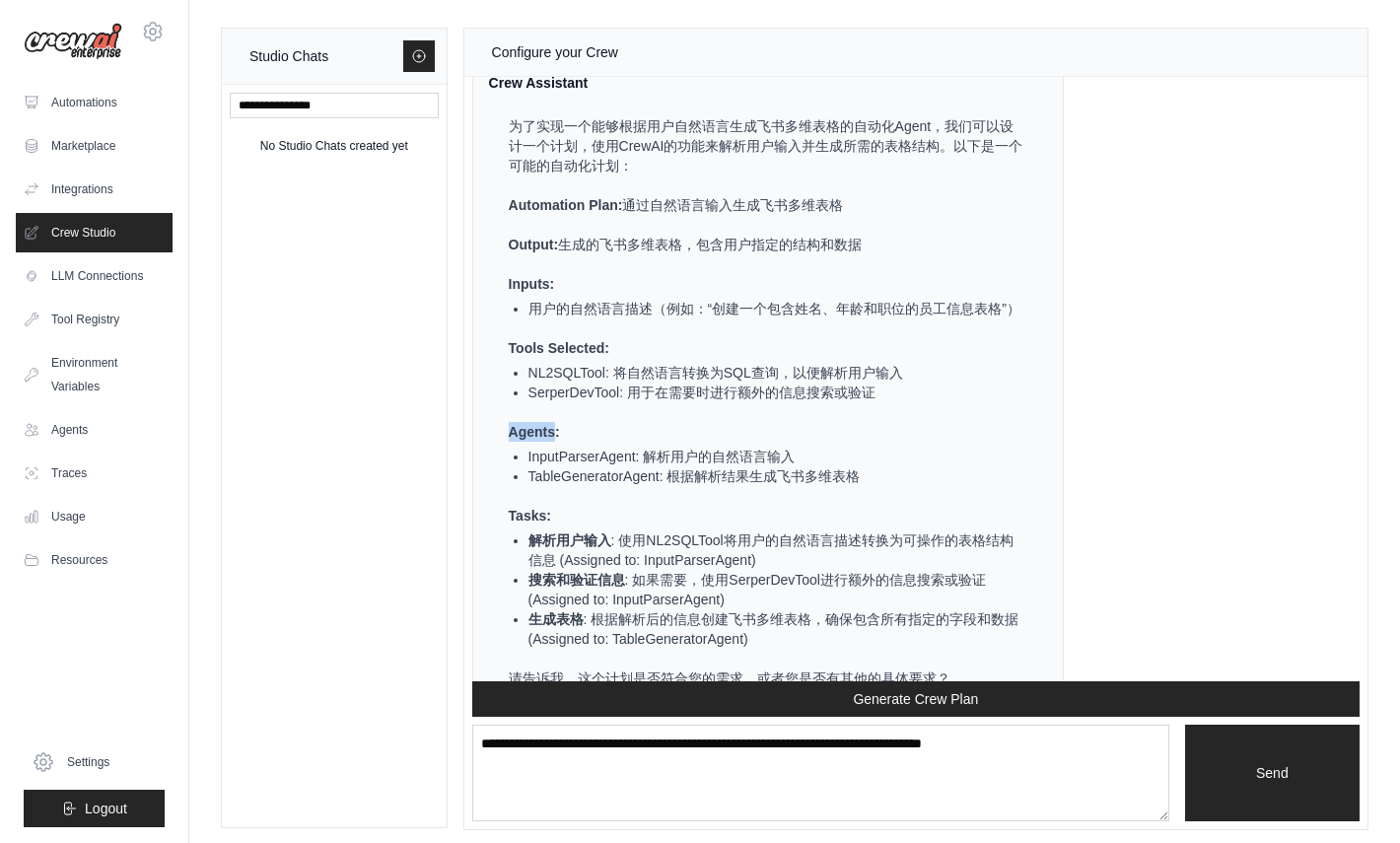 click on "Agents:" at bounding box center [534, 432] 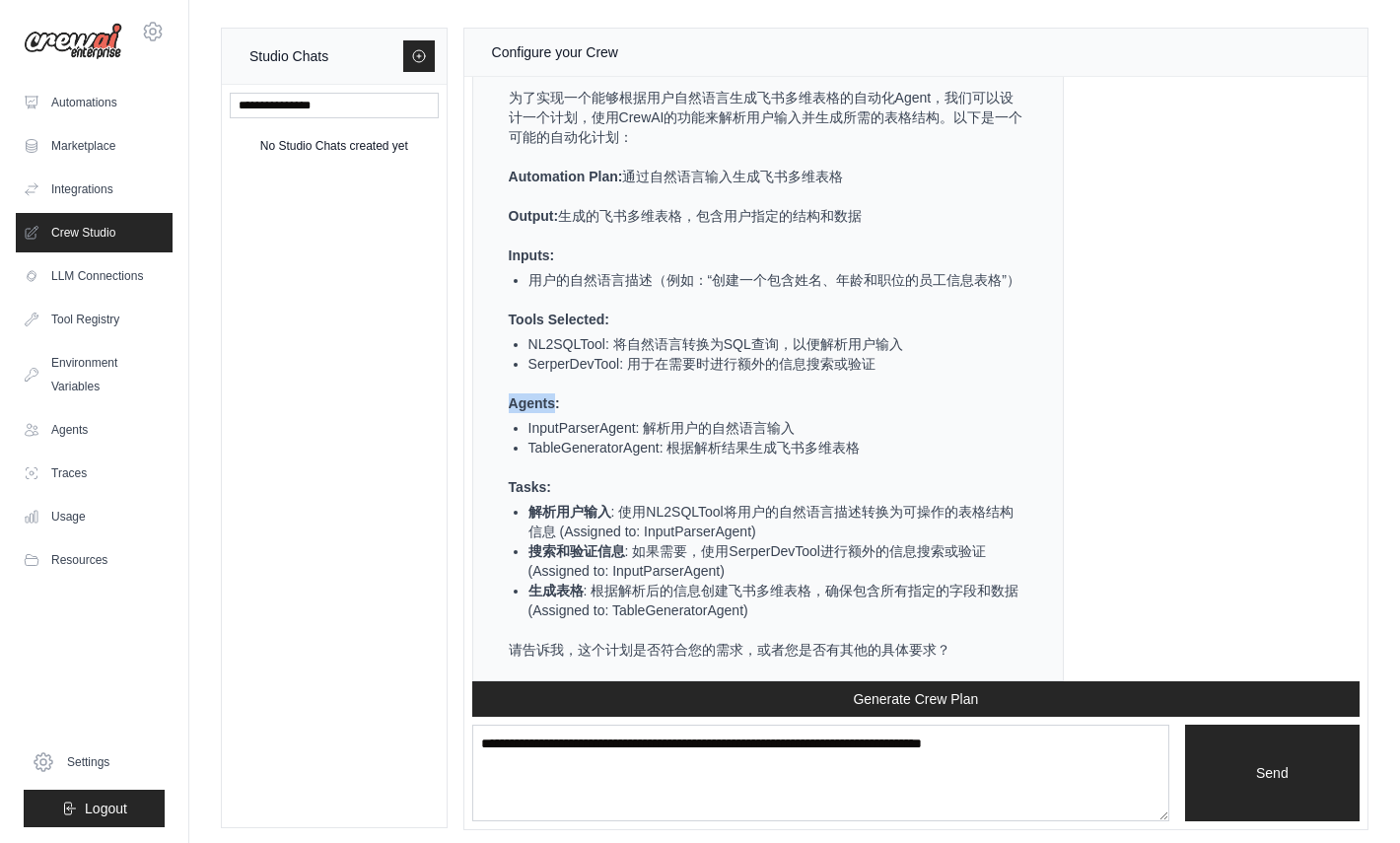 scroll, scrollTop: 587, scrollLeft: 0, axis: vertical 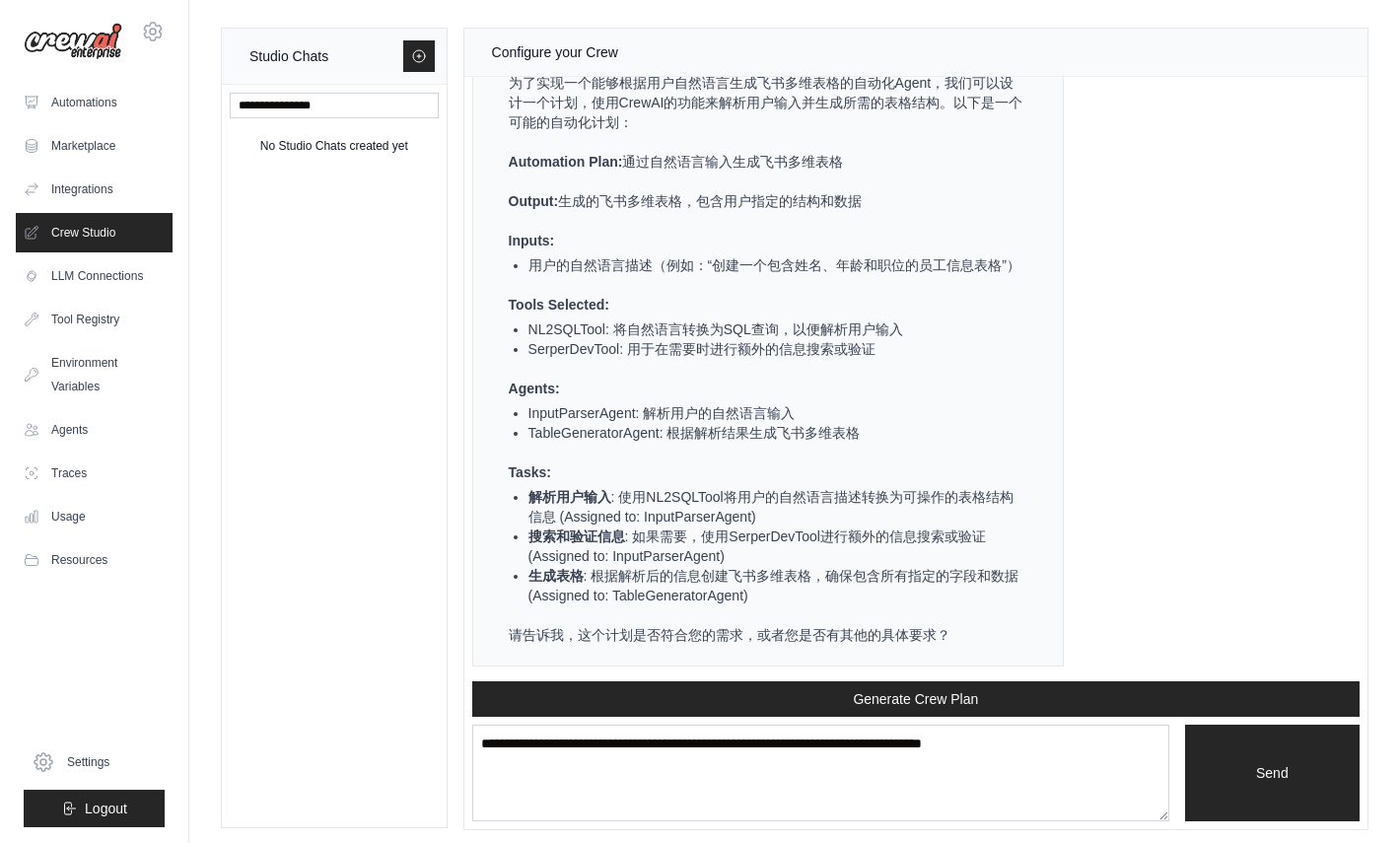 click on "Tasks:" at bounding box center [766, 472] 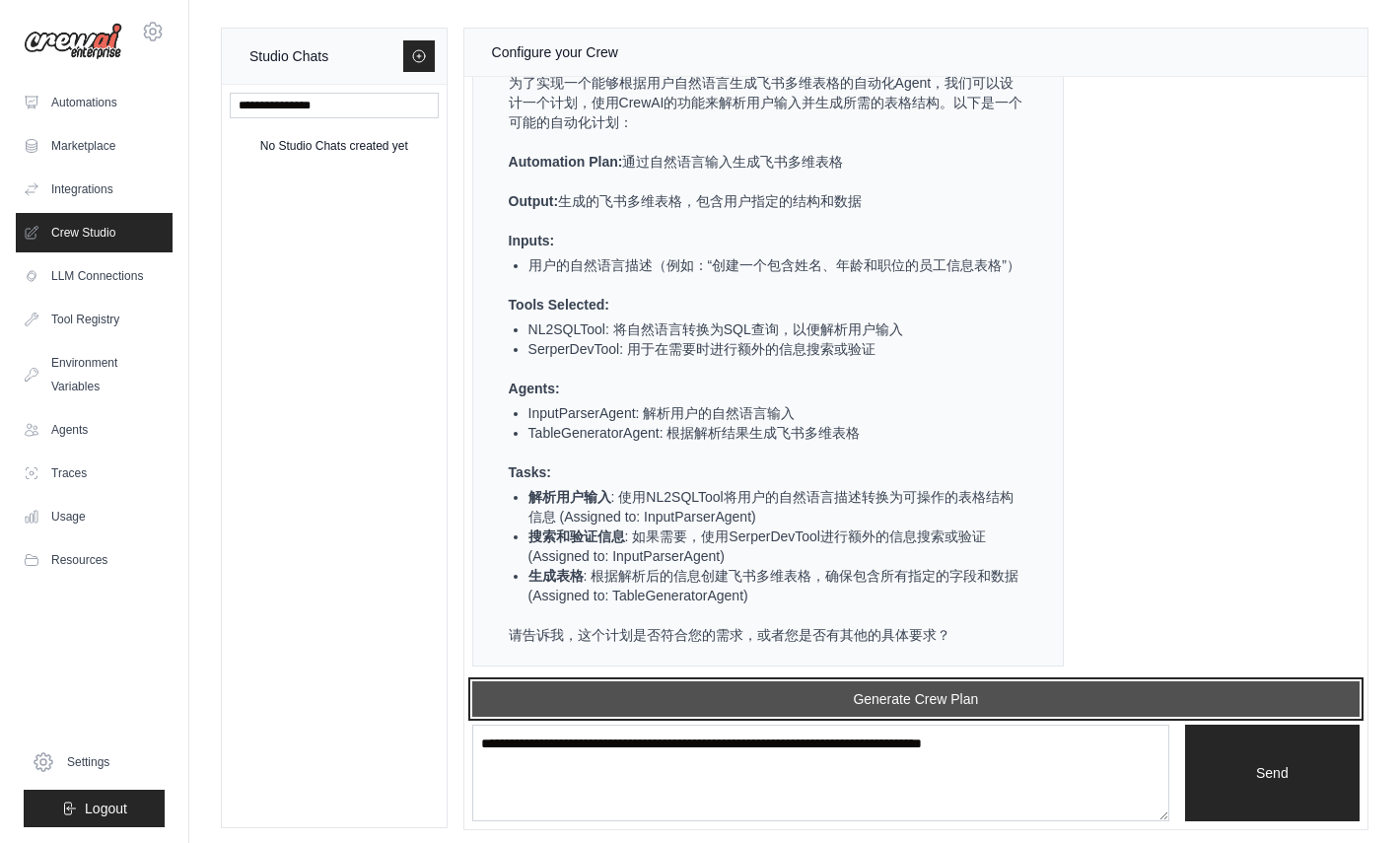 click on "Generate Crew Plan" at bounding box center (916, 699) 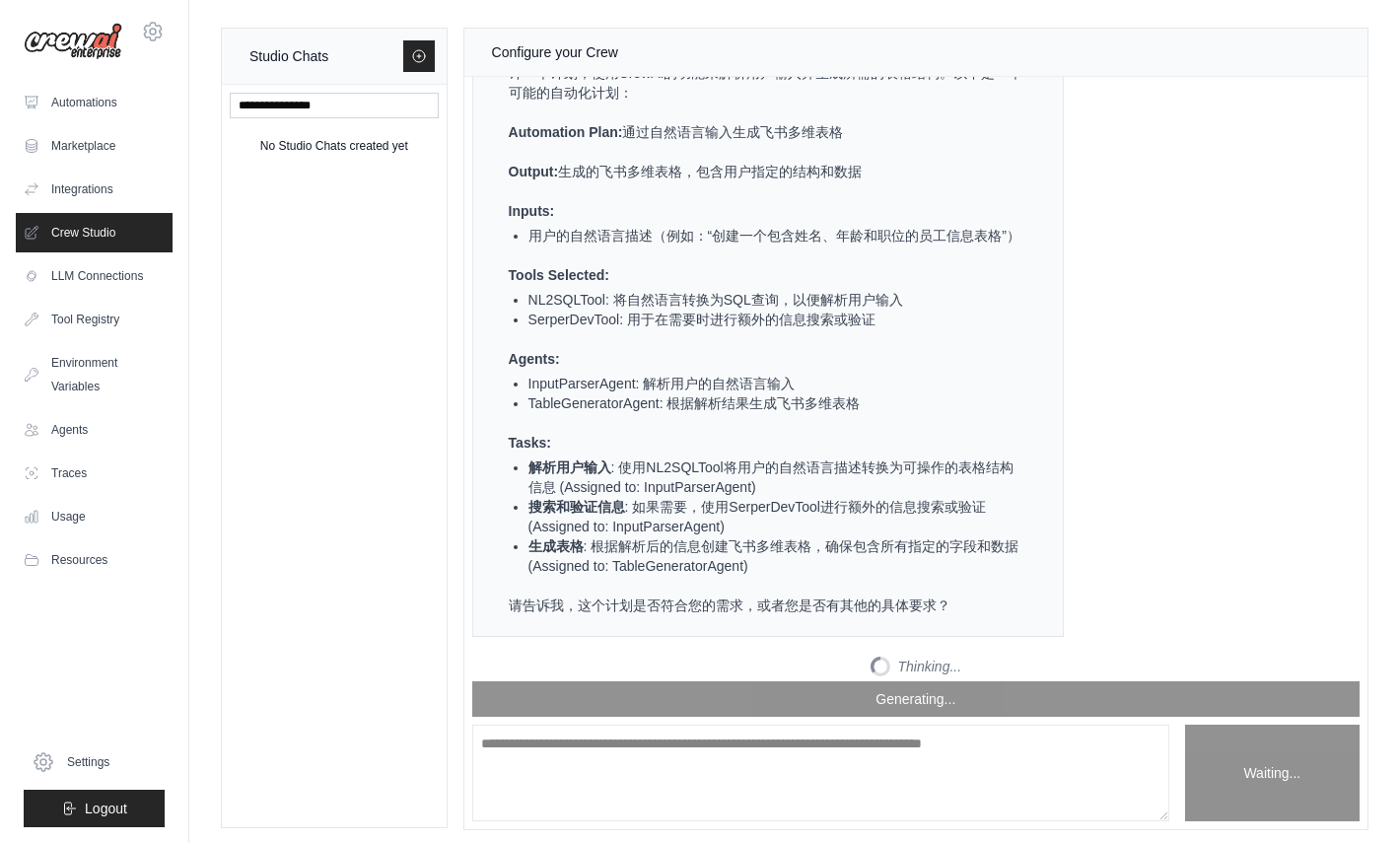 scroll, scrollTop: 630, scrollLeft: 0, axis: vertical 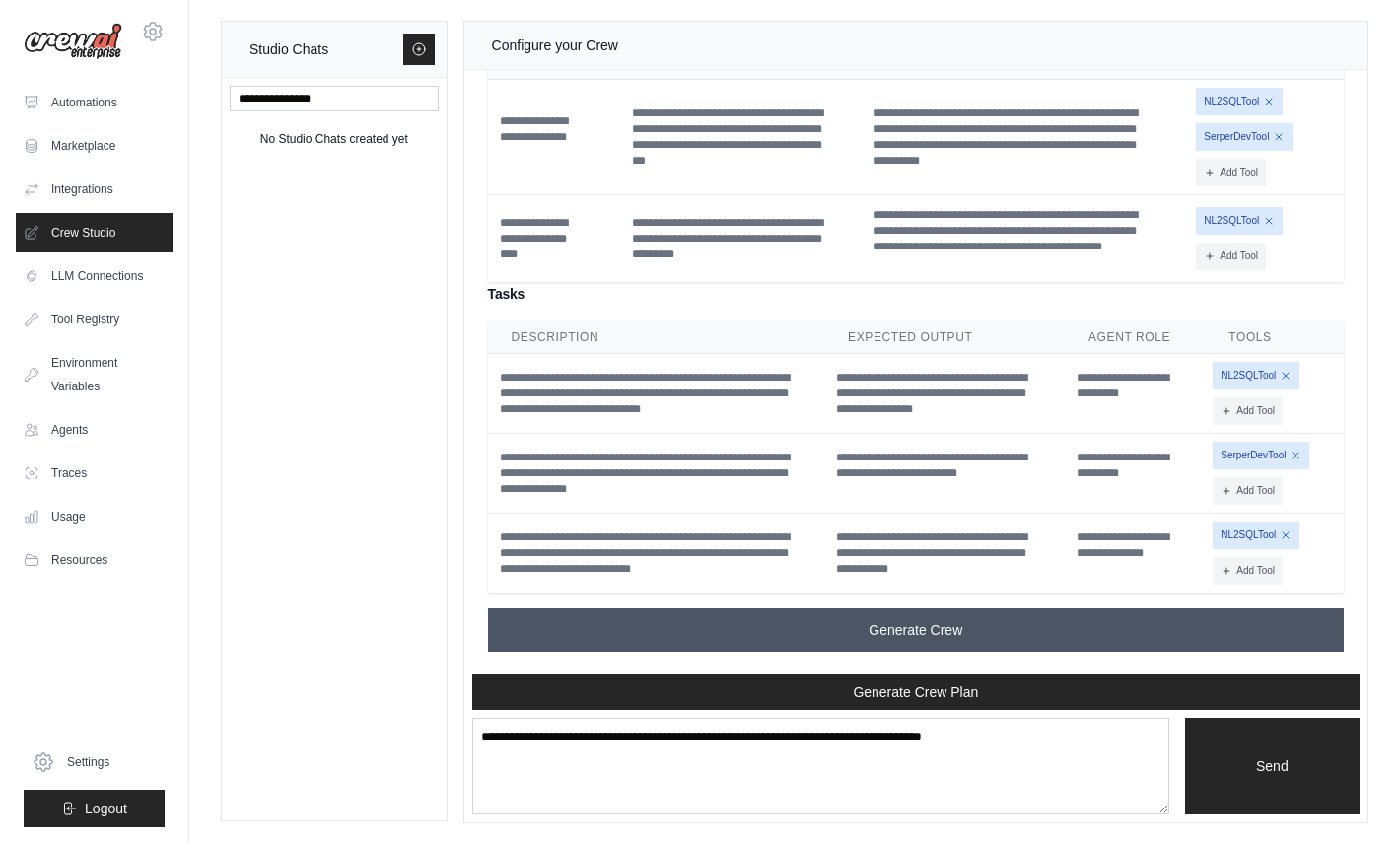 click on "Generate Crew" at bounding box center (915, 630) 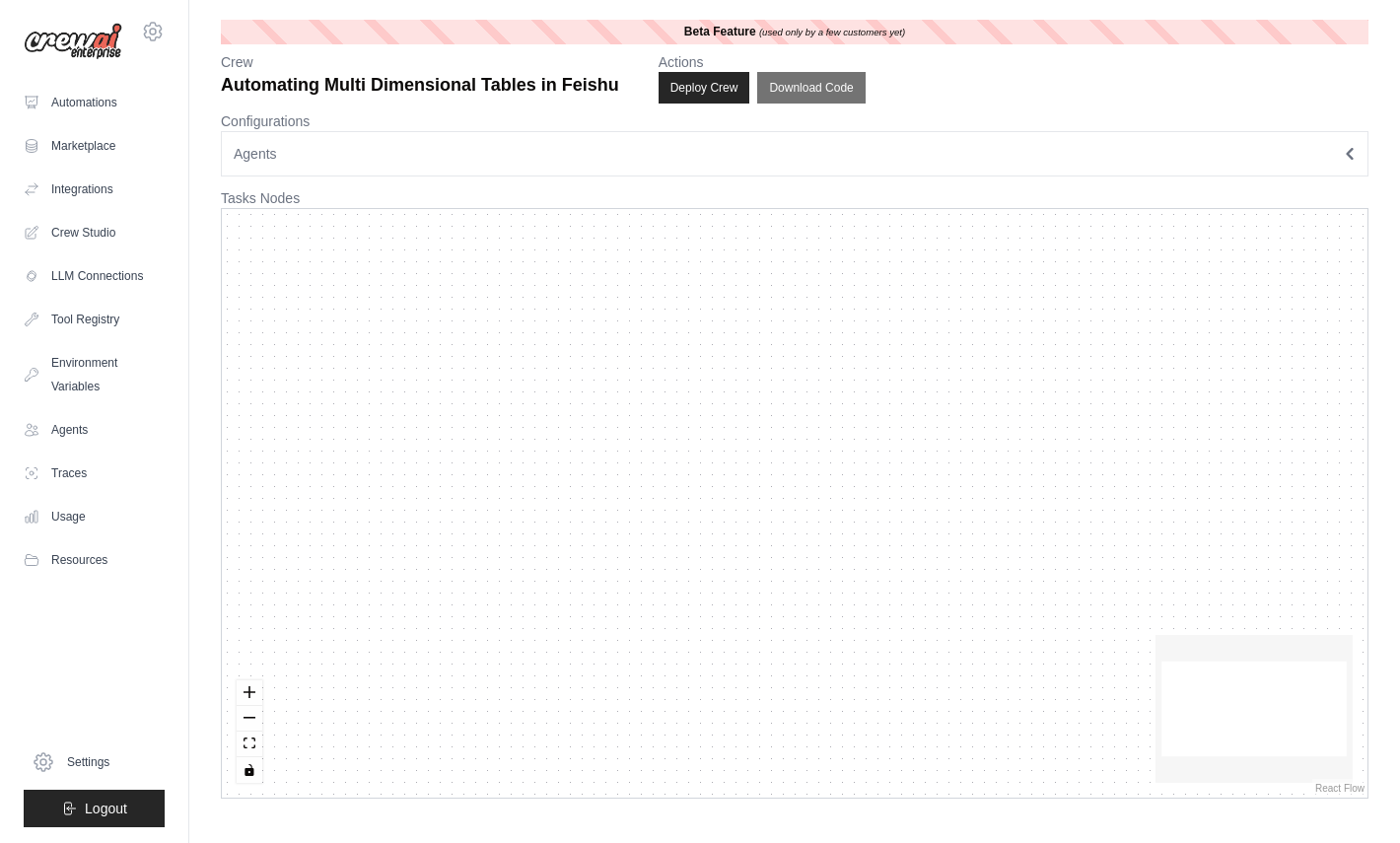 scroll, scrollTop: 0, scrollLeft: 0, axis: both 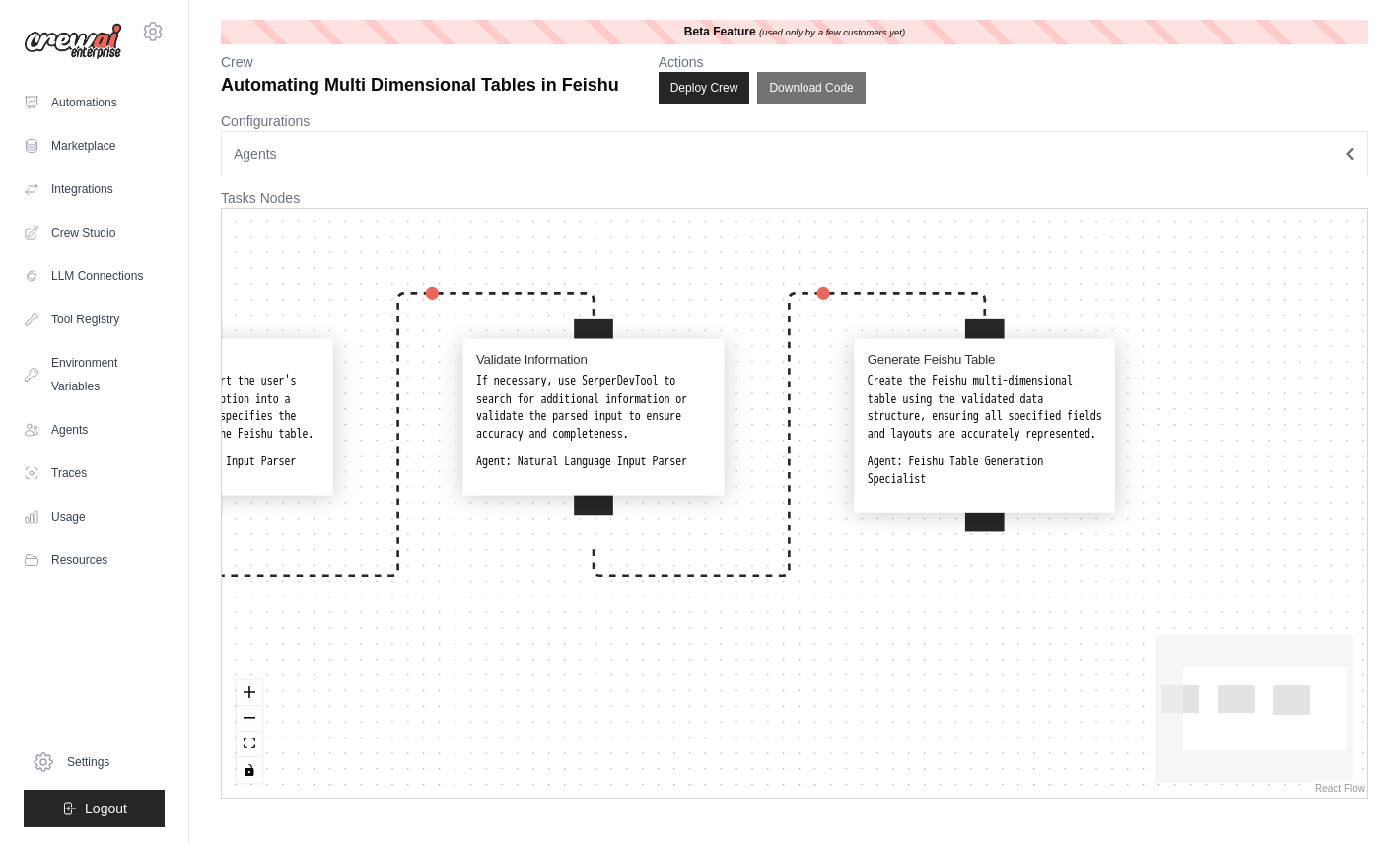 drag, startPoint x: 665, startPoint y: 688, endPoint x: 409, endPoint y: 610, distance: 267.619 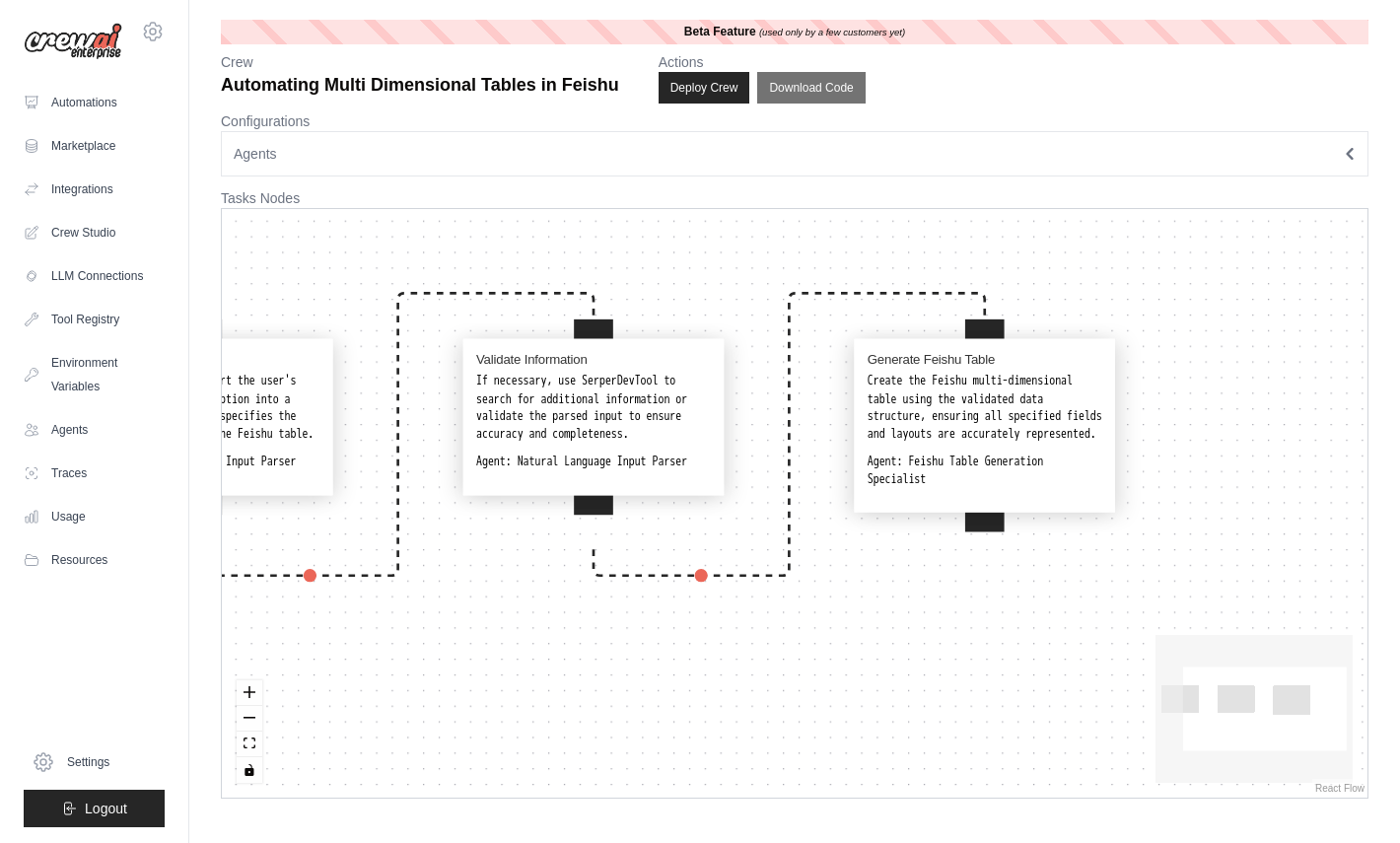 click on "Parse User Input Use NL2SQLTool to convert the user's natural language description into a structured format that specifies the fields and layout for the Feishu table. Agent:   Natural Language Input Parser Validate Information If necessary, use SerperDevTool to search for additional information or validate the parsed input to ensure accuracy and completeness. Agent:   Natural Language Input Parser Generate Feishu Table Create the Feishu multi-dimensional table using the validated data structure, ensuring all specified fields and layouts are accurately represented. Agent:   Feishu Table Generation Specialist" at bounding box center (795, 503) 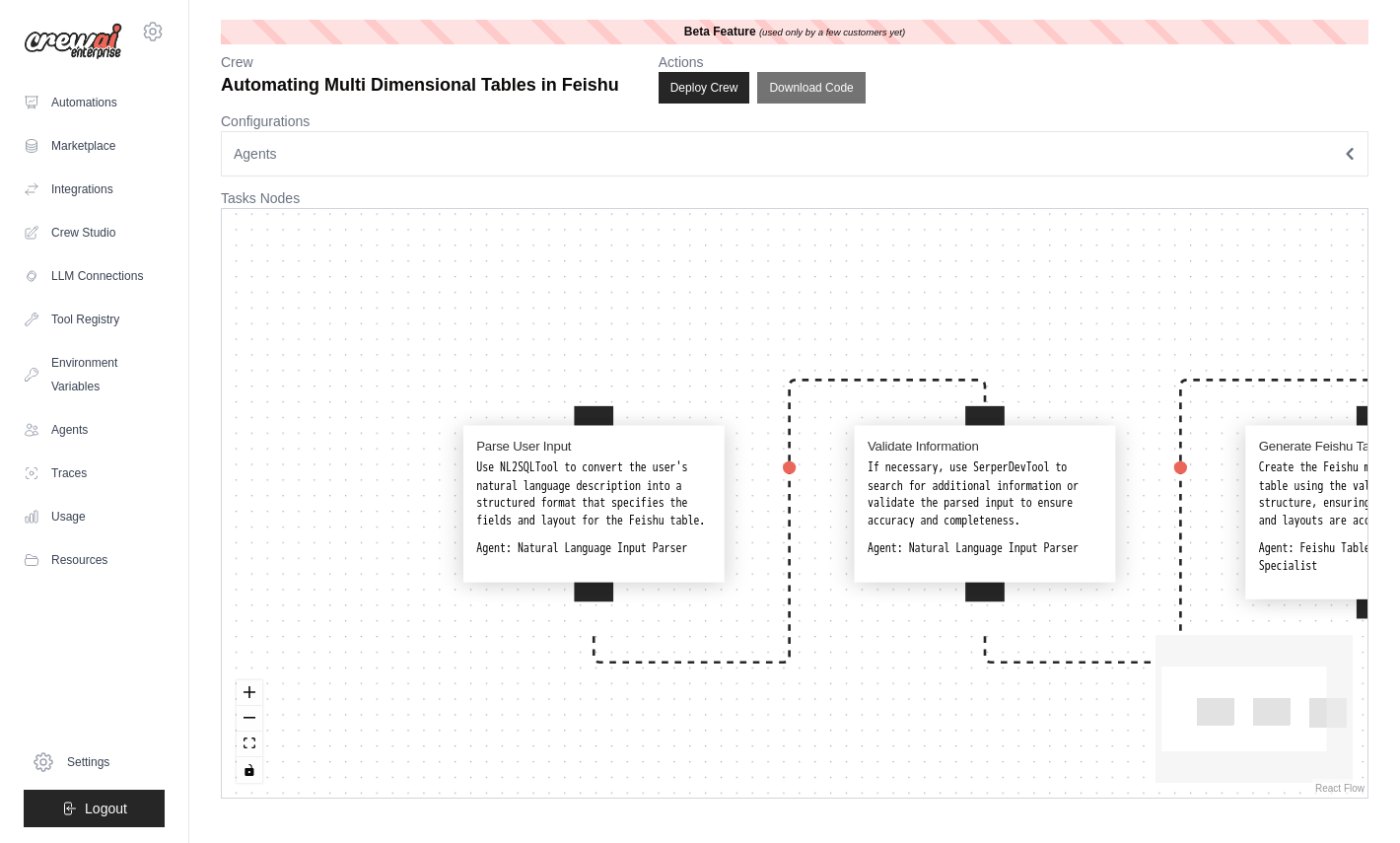 drag, startPoint x: 414, startPoint y: 598, endPoint x: 860, endPoint y: 703, distance: 458.19319 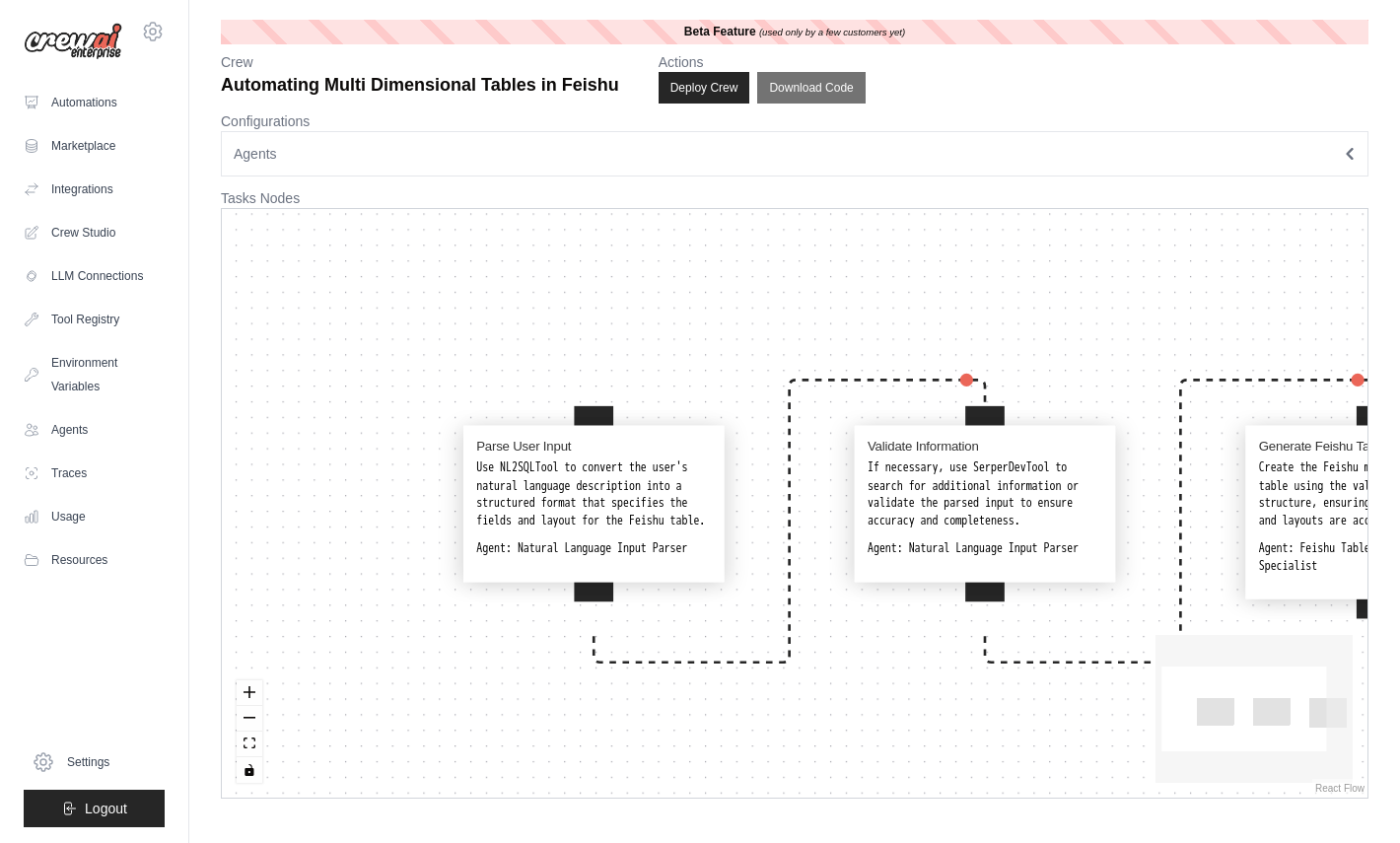 click on "Parse User Input Use NL2SQLTool to convert the user's natural language description into a structured format that specifies the fields and layout for the Feishu table. Agent:   Natural Language Input Parser Validate Information If necessary, use SerperDevTool to search for additional information or validate the parsed input to ensure accuracy and completeness. Agent:   Natural Language Input Parser Generate Feishu Table Create the Feishu multi-dimensional table using the validated data structure, ensuring all specified fields and layouts are accurately represented. Agent:   Feishu Table Generation Specialist" at bounding box center (795, 503) 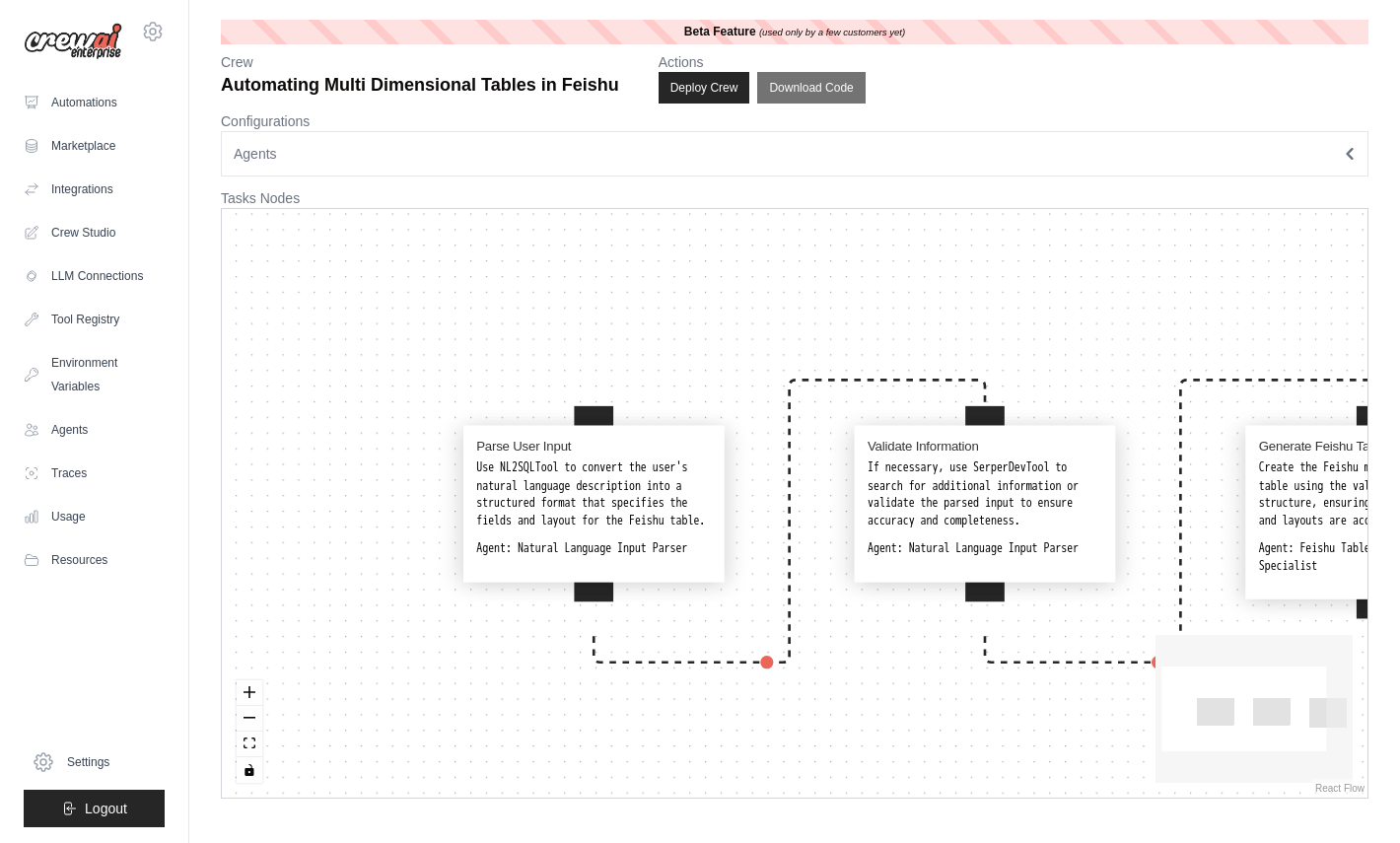 drag, startPoint x: 674, startPoint y: 290, endPoint x: 561, endPoint y: 275, distance: 113.99123 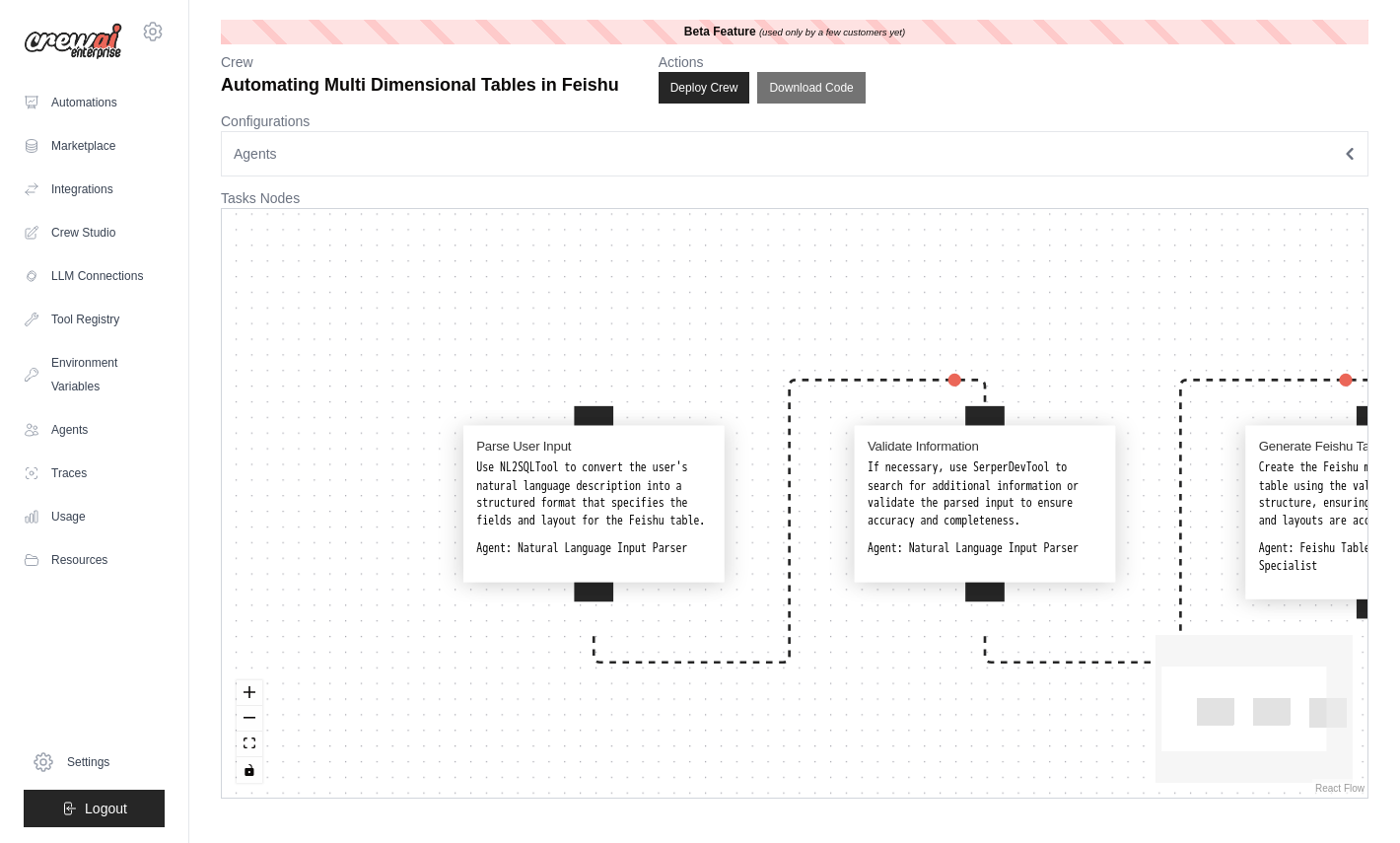 click on "Parse User Input Use NL2SQLTool to convert the user's natural language description into a structured format that specifies the fields and layout for the Feishu table. Agent:   Natural Language Input Parser Validate Information If necessary, use SerperDevTool to search for additional information or validate the parsed input to ensure accuracy and completeness. Agent:   Natural Language Input Parser Generate Feishu Table Create the Feishu multi-dimensional table using the validated data structure, ensuring all specified fields and layouts are accurately represented. Agent:   Feishu Table Generation Specialist" at bounding box center [795, 503] 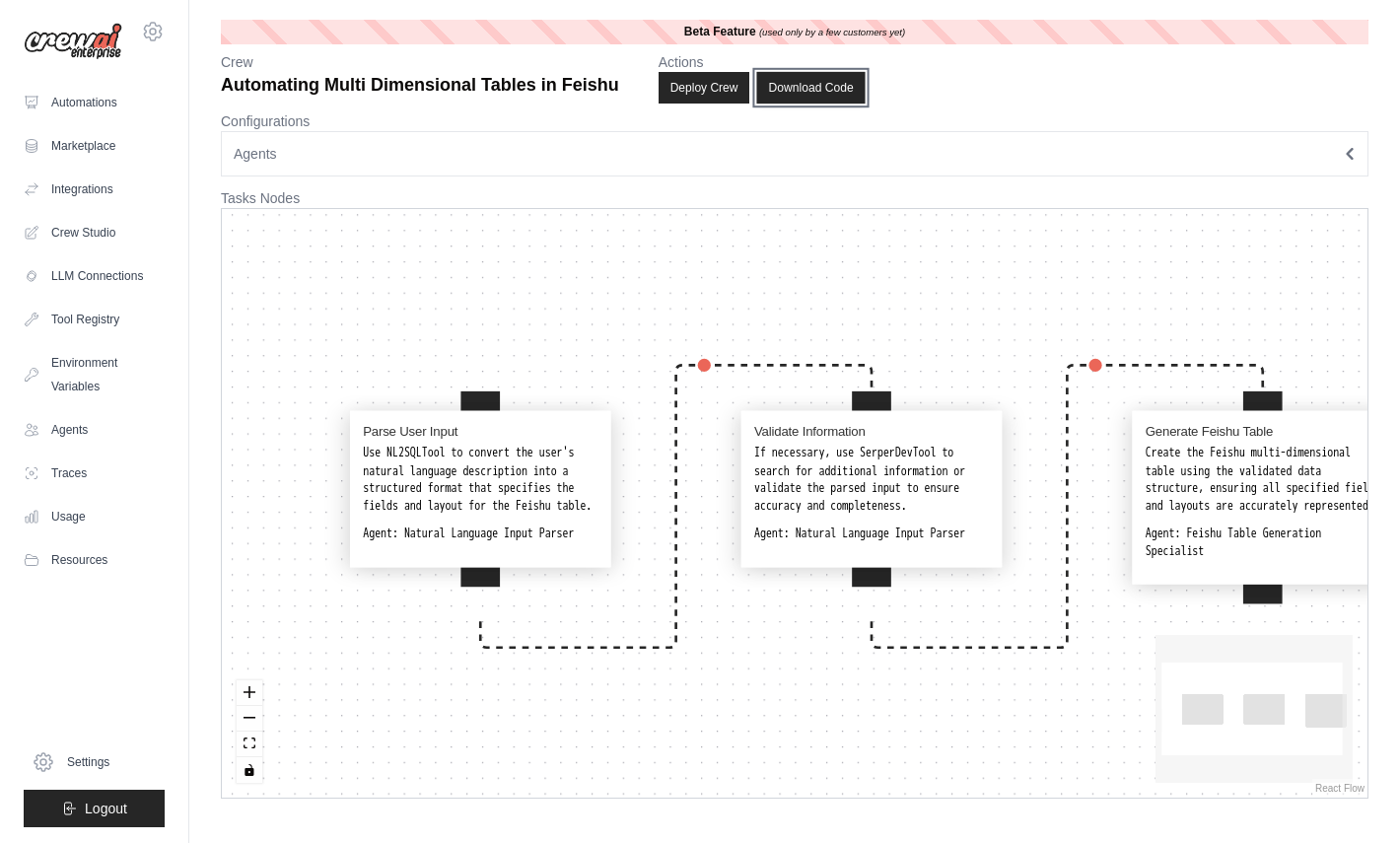 click on "Download Code" at bounding box center (811, 88) 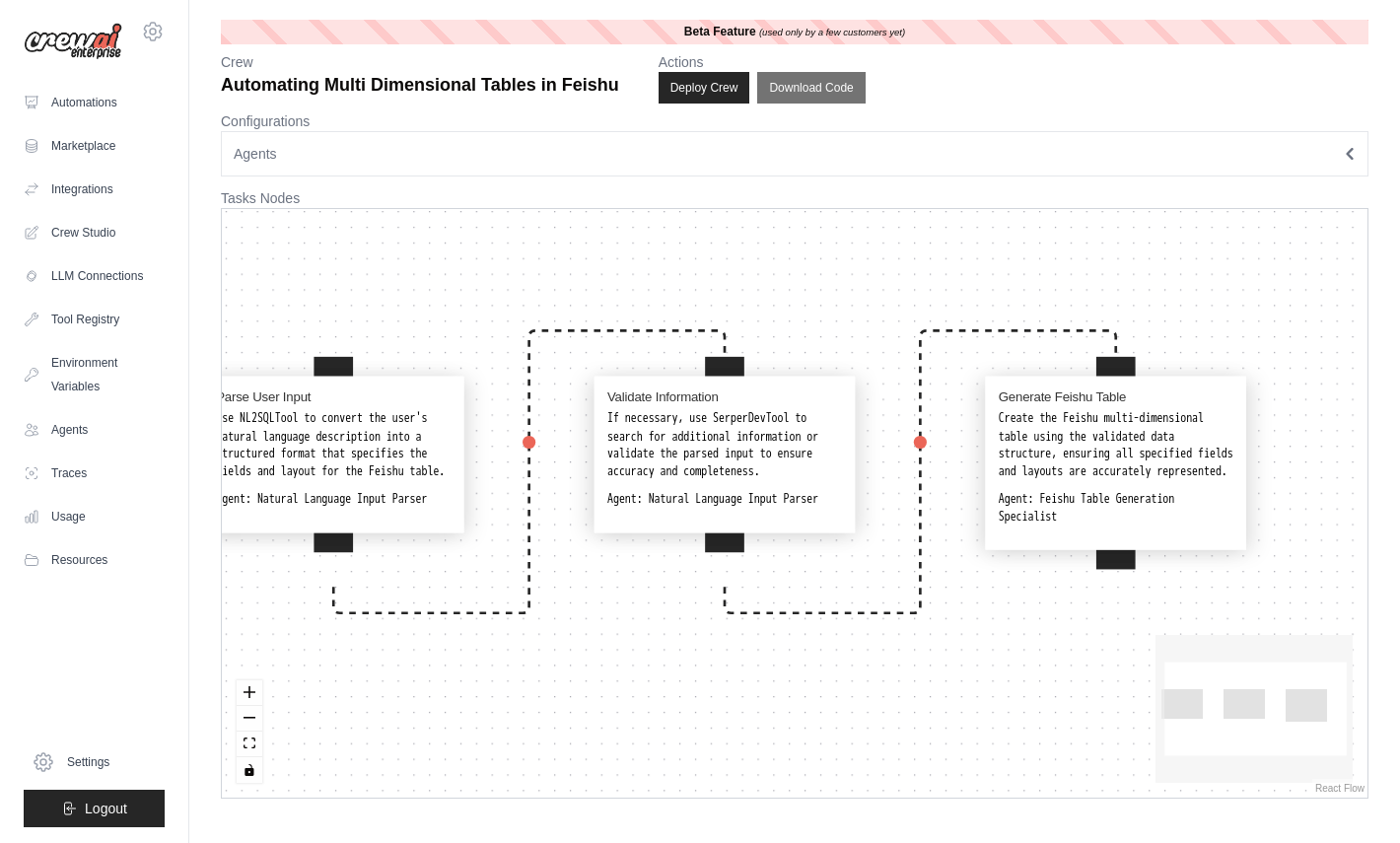 drag, startPoint x: 578, startPoint y: 387, endPoint x: 429, endPoint y: 349, distance: 153.76931 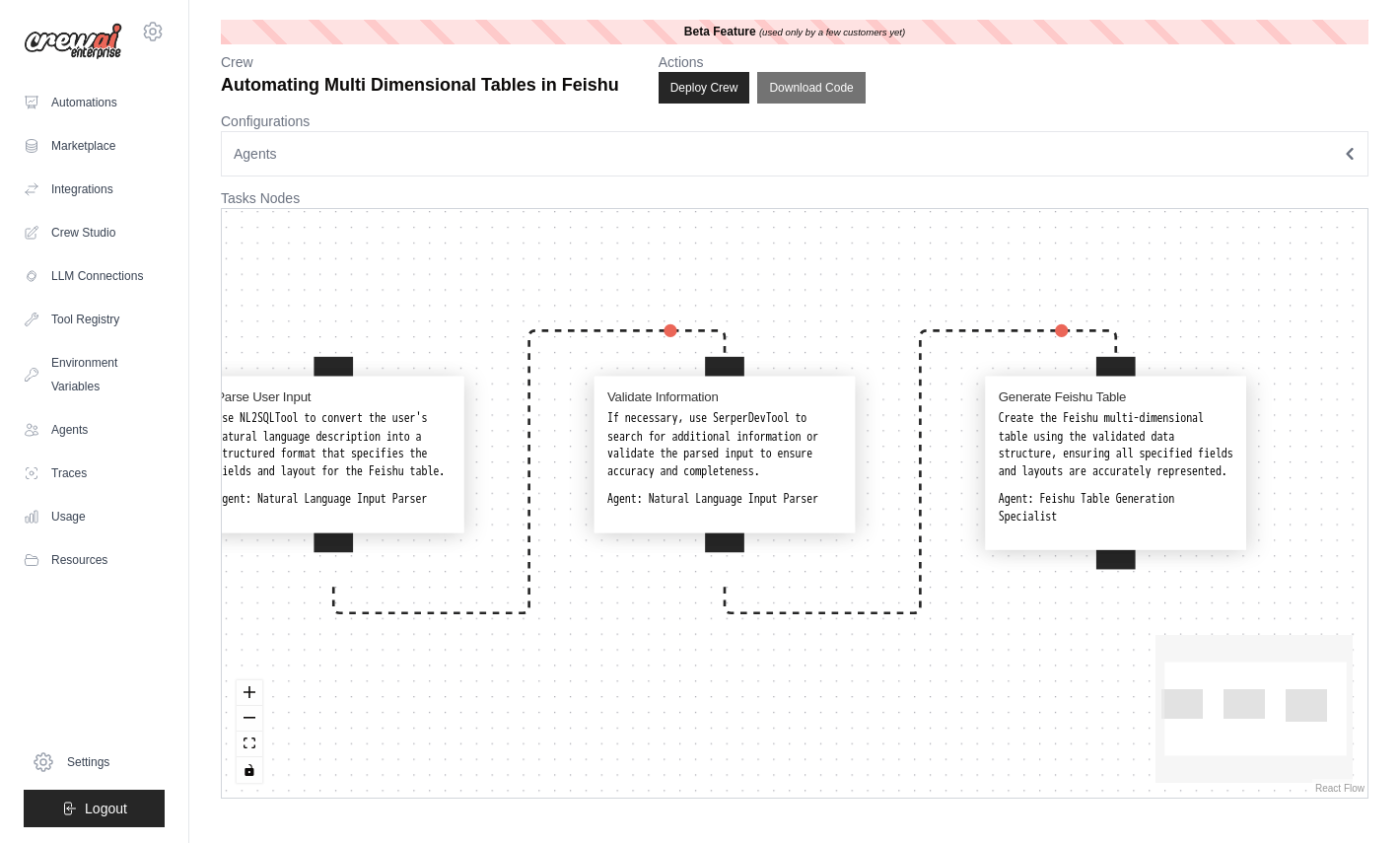 click on "Parse User Input Use NL2SQLTool to convert the user's natural language description into a structured format that specifies the fields and layout for the Feishu table. Agent:   Natural Language Input Parser Validate Information If necessary, use SerperDevTool to search for additional information or validate the parsed input to ensure accuracy and completeness. Agent:   Natural Language Input Parser Generate Feishu Table Create the Feishu multi-dimensional table using the validated data structure, ensuring all specified fields and layouts are accurately represented. Agent:   Feishu Table Generation Specialist" at bounding box center (795, 503) 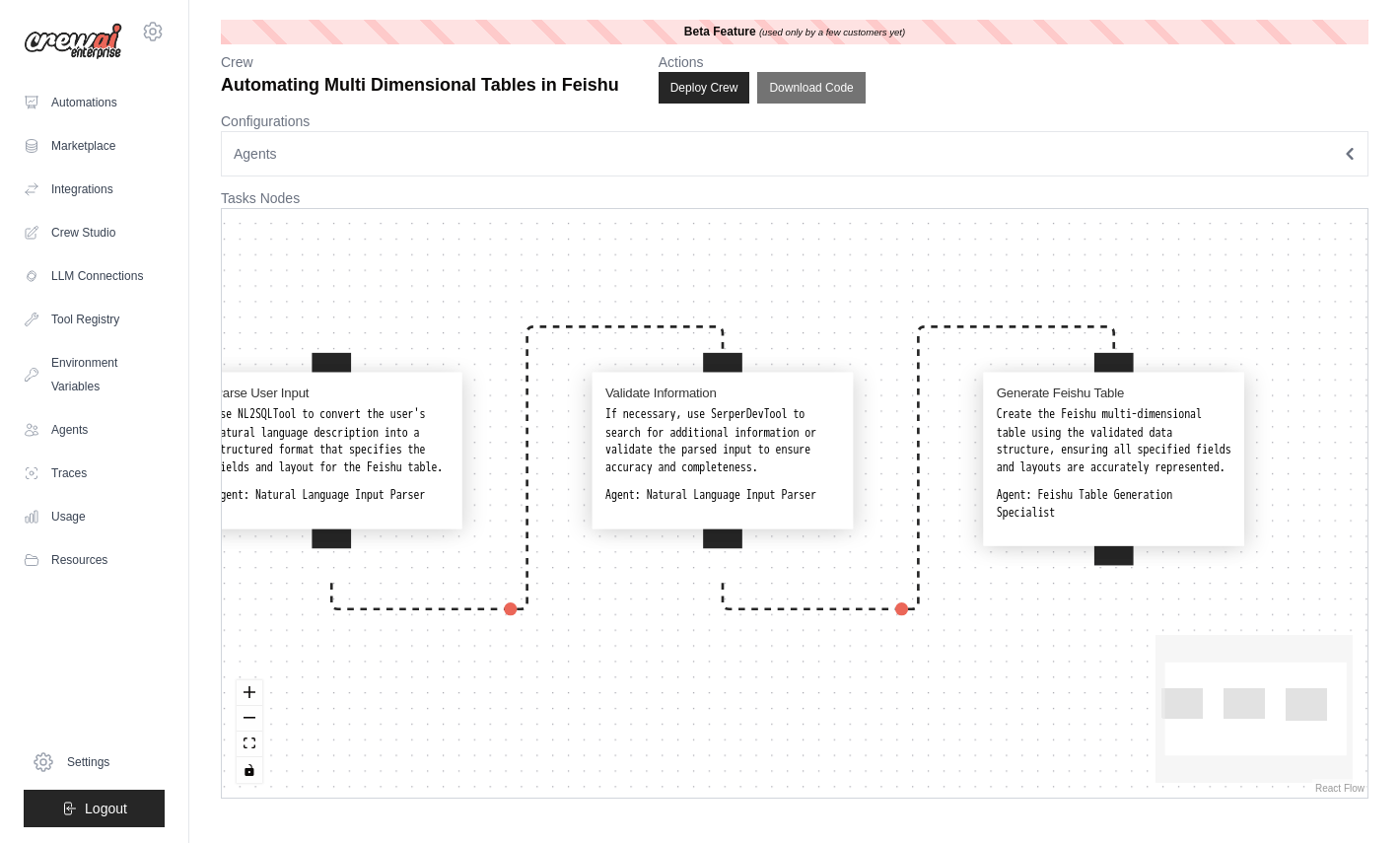 drag, startPoint x: 641, startPoint y: 660, endPoint x: 551, endPoint y: 610, distance: 102.9563 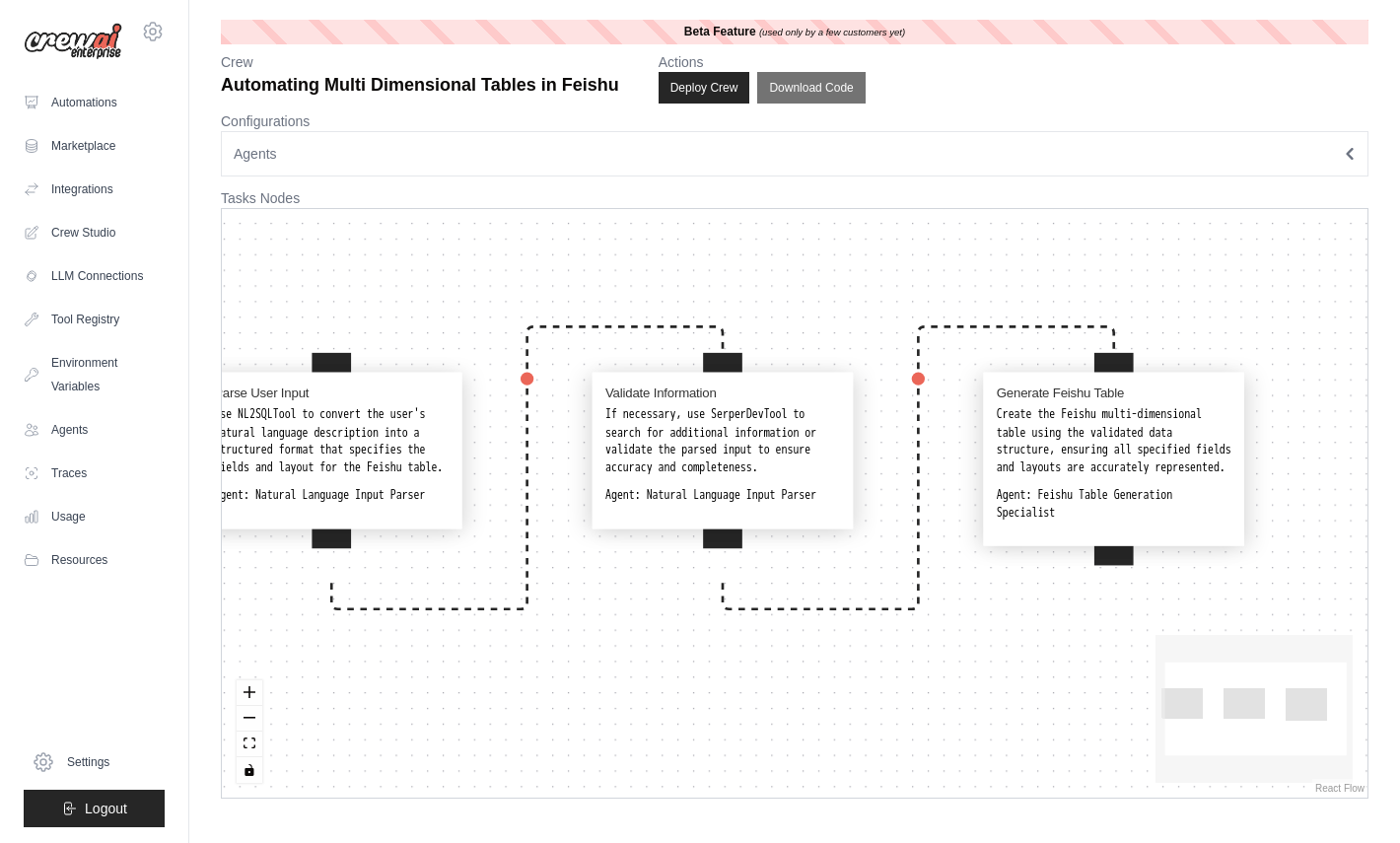 click on "Parse User Input Use NL2SQLTool to convert the user's natural language description into a structured format that specifies the fields and layout for the Feishu table. Agent:   Natural Language Input Parser Validate Information If necessary, use SerperDevTool to search for additional information or validate the parsed input to ensure accuracy and completeness. Agent:   Natural Language Input Parser Generate Feishu Table Create the Feishu multi-dimensional table using the validated data structure, ensuring all specified fields and layouts are accurately represented. Agent:   Feishu Table Generation Specialist" at bounding box center [795, 503] 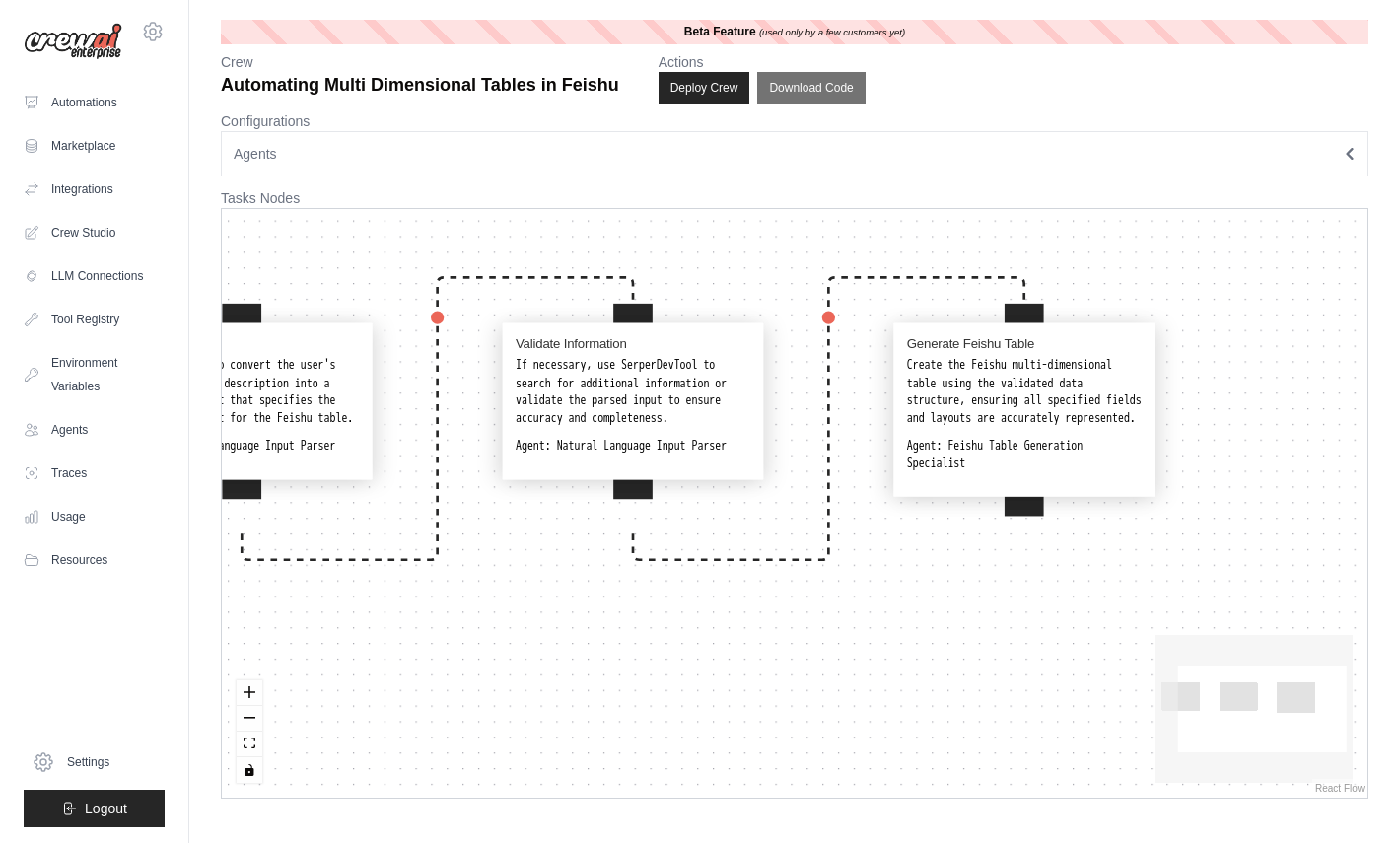 drag, startPoint x: 731, startPoint y: 631, endPoint x: 897, endPoint y: 632, distance: 166.00301 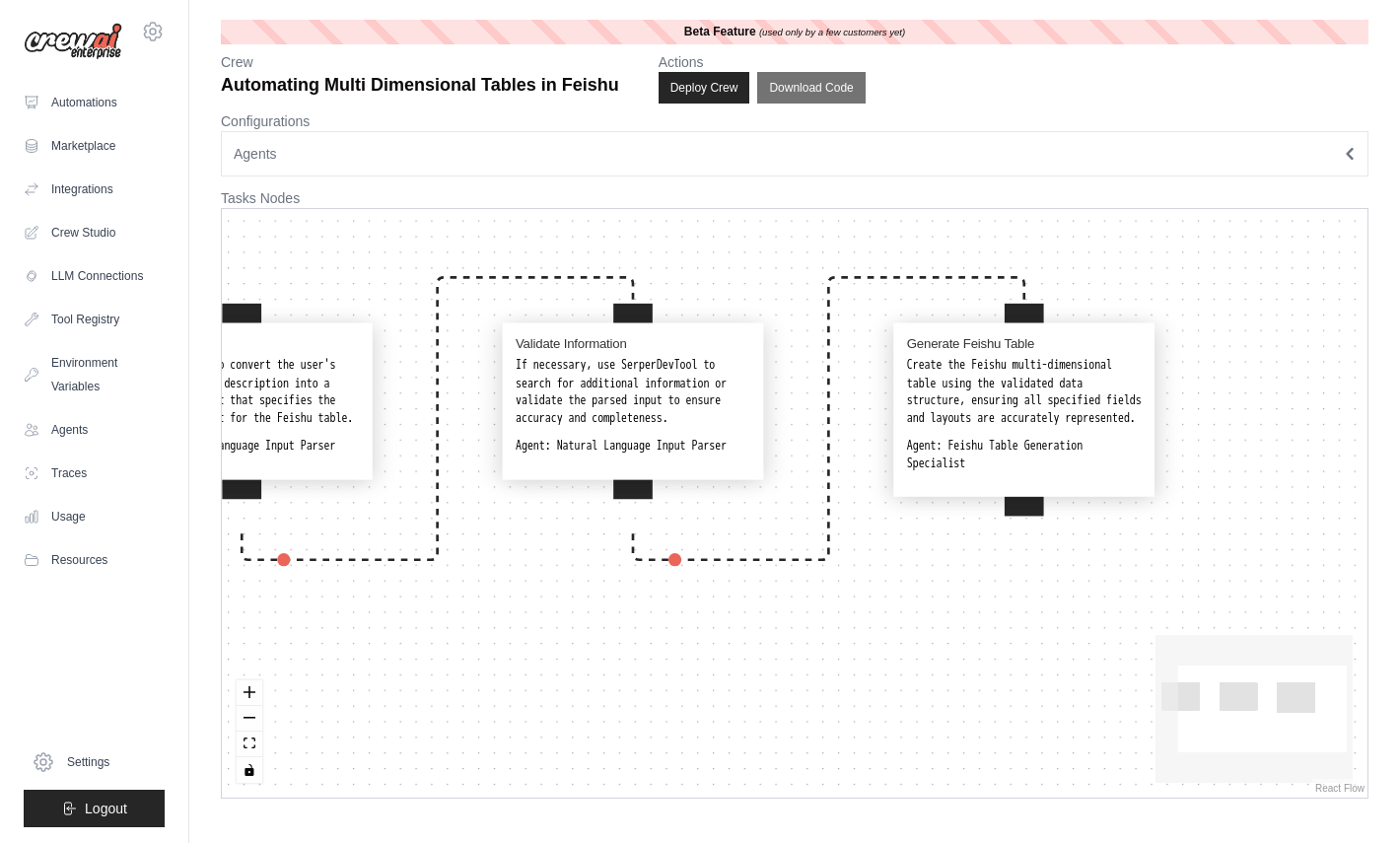 click on "Parse User Input Use NL2SQLTool to convert the user's natural language description into a structured format that specifies the fields and layout for the Feishu table. Agent:   Natural Language Input Parser Validate Information If necessary, use SerperDevTool to search for additional information or validate the parsed input to ensure accuracy and completeness. Agent:   Natural Language Input Parser Generate Feishu Table Create the Feishu multi-dimensional table using the validated data structure, ensuring all specified fields and layouts are accurately represented. Agent:   Feishu Table Generation Specialist" at bounding box center (795, 503) 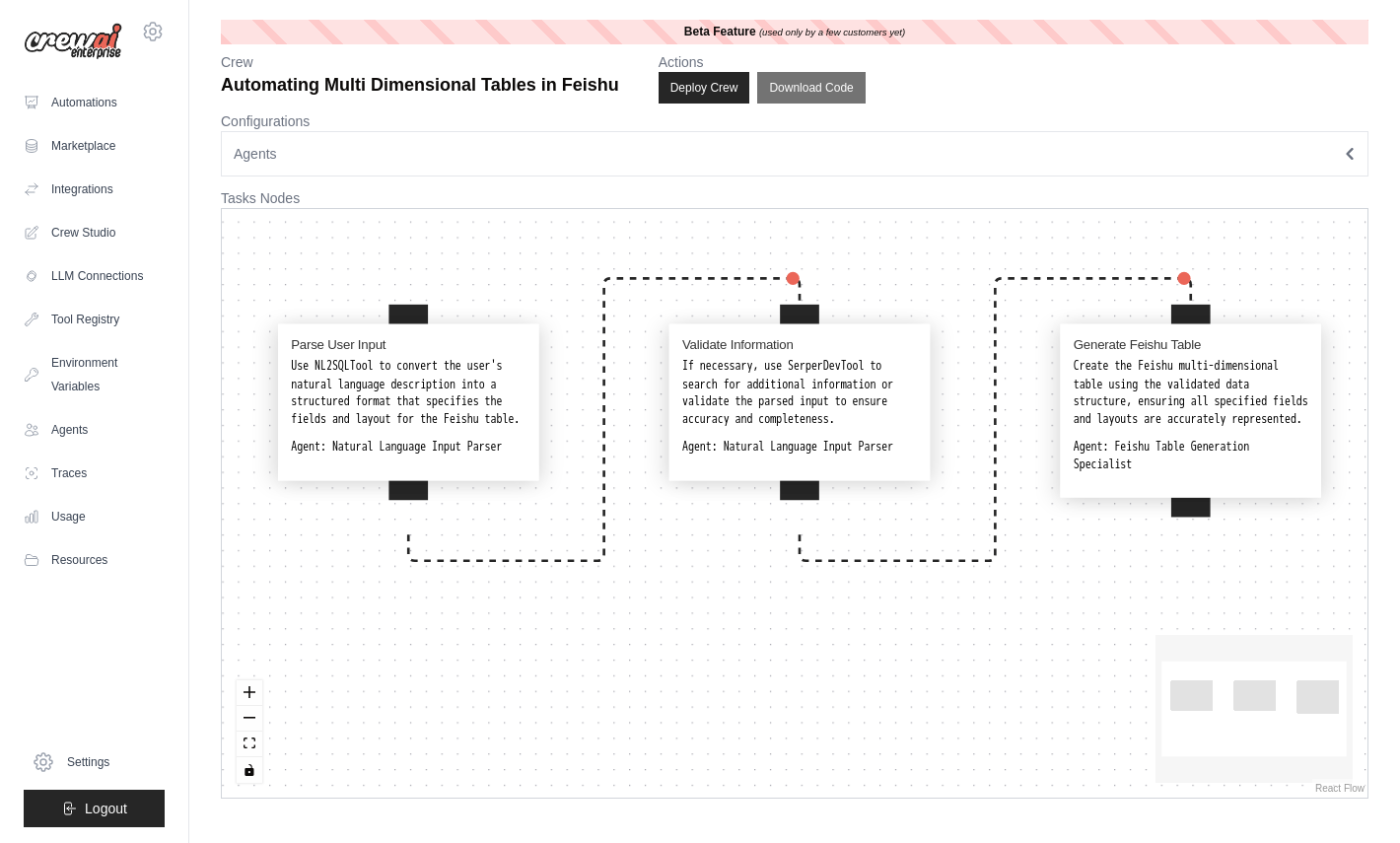 click on "Use NL2SQLTool to convert the user's natural language description into a structured format that specifies the fields and layout for the Feishu table." at bounding box center [408, 392] 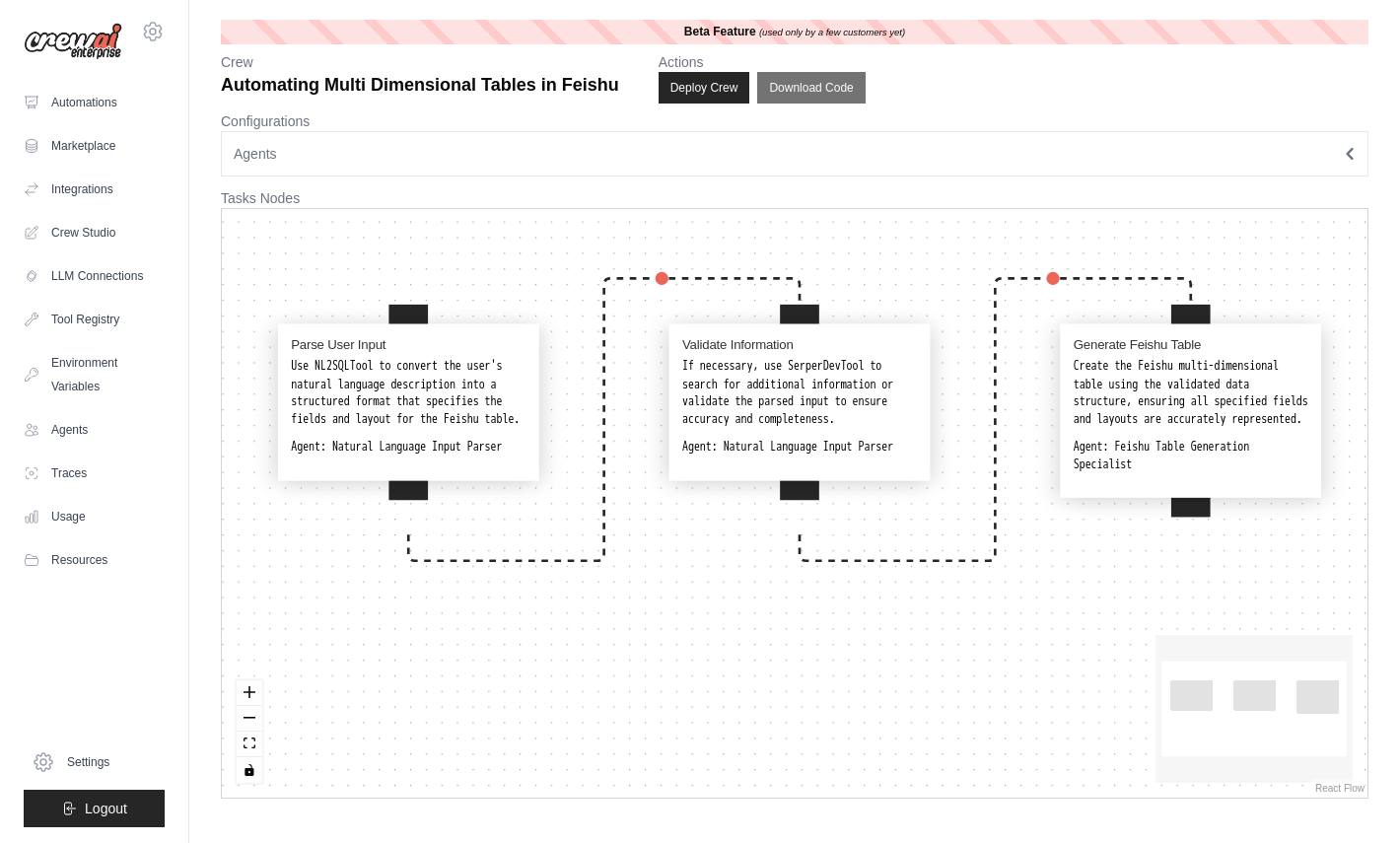 click on "Use NL2SQLTool to convert the user's natural language description into a structured format that specifies the fields and layout for the Feishu table." at bounding box center [408, 392] 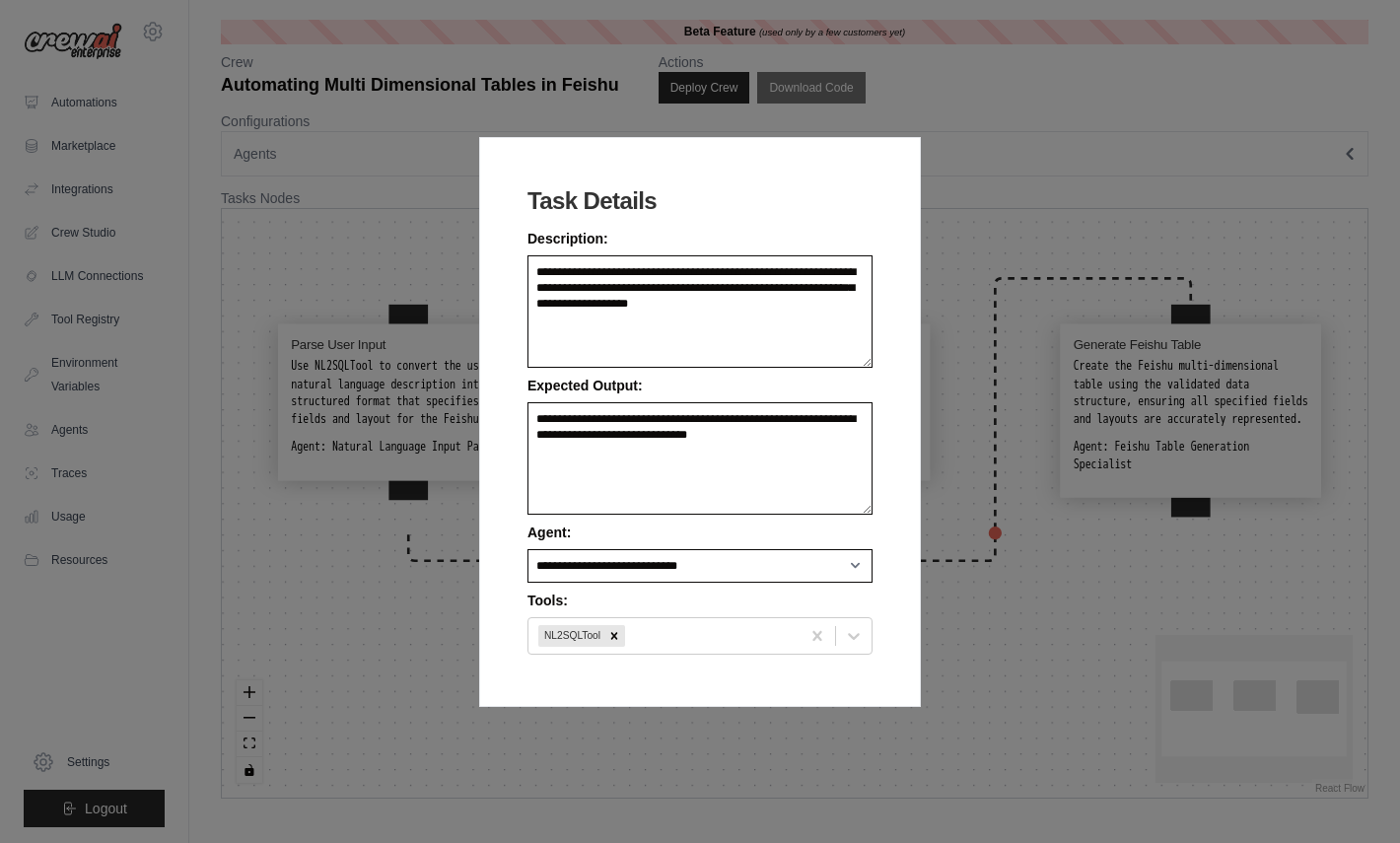 click on "**********" at bounding box center (700, 421) 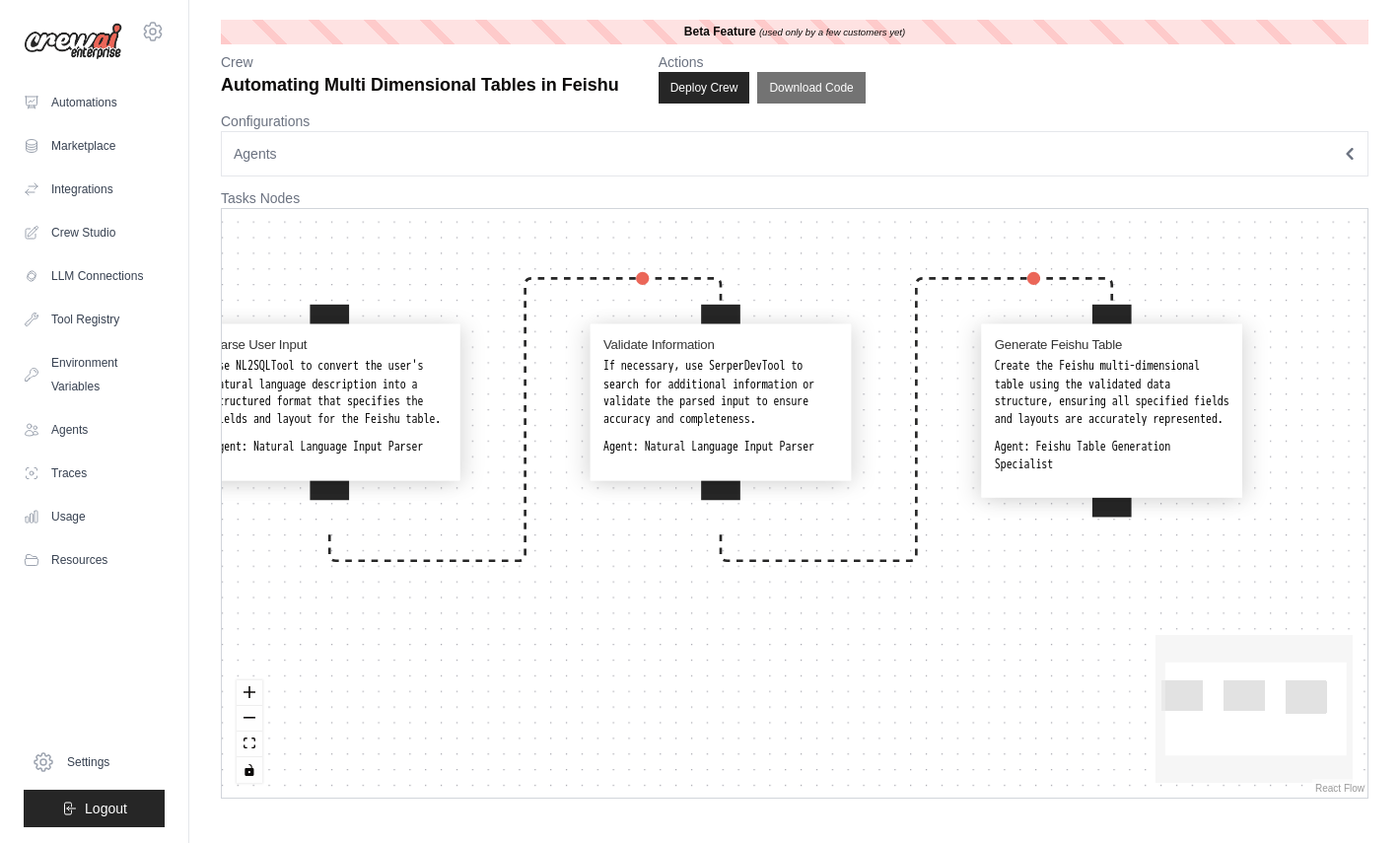 drag, startPoint x: 597, startPoint y: 704, endPoint x: 518, endPoint y: 704, distance: 79 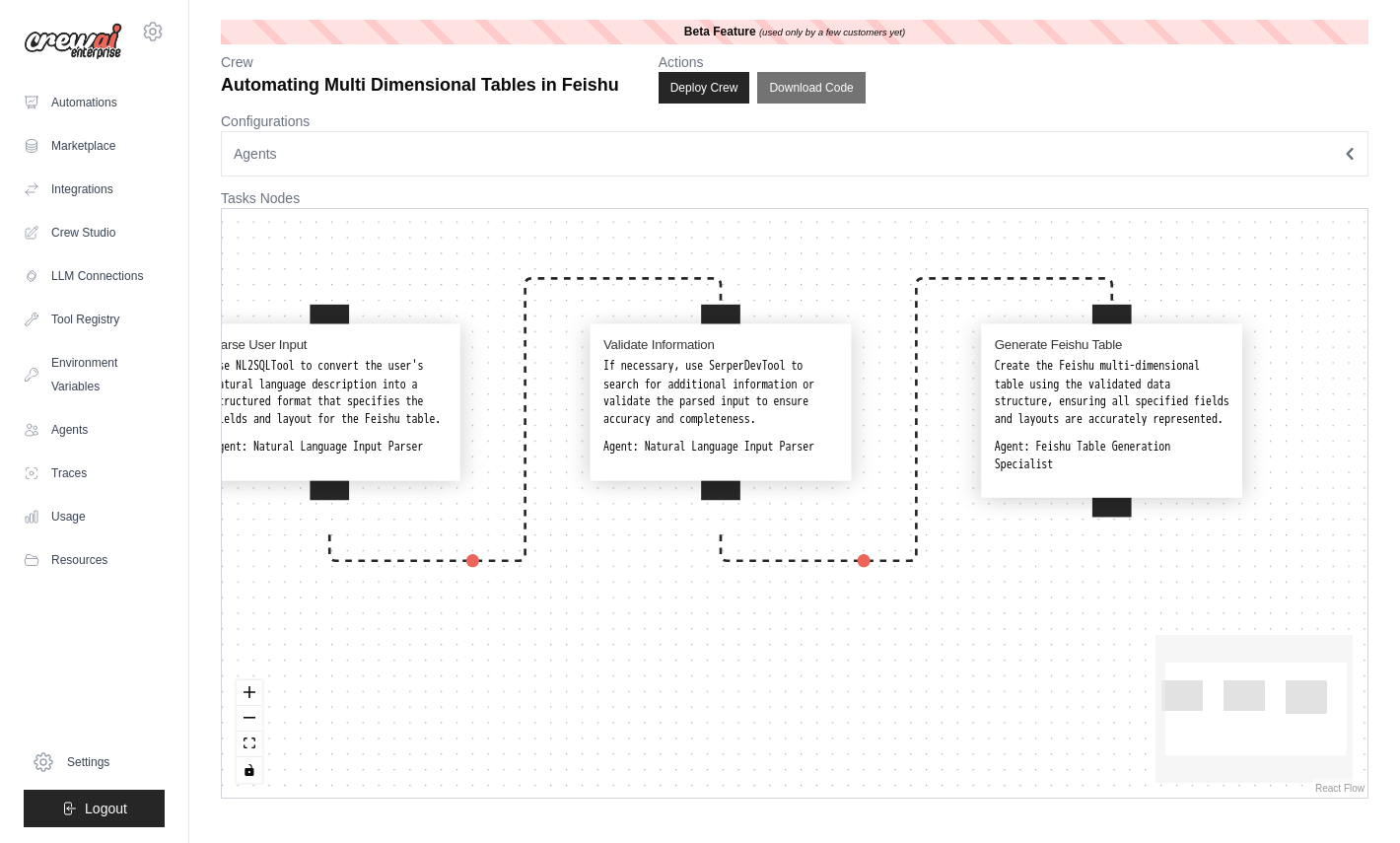 click on "Parse User Input Use NL2SQLTool to convert the user's natural language description into a structured format that specifies the fields and layout for the Feishu table. Agent:   Natural Language Input Parser Validate Information If necessary, use SerperDevTool to search for additional information or validate the parsed input to ensure accuracy and completeness. Agent:   Natural Language Input Parser Generate Feishu Table Create the Feishu multi-dimensional table using the validated data structure, ensuring all specified fields and layouts are accurately represented. Agent:   Feishu Table Generation Specialist" at bounding box center [795, 503] 